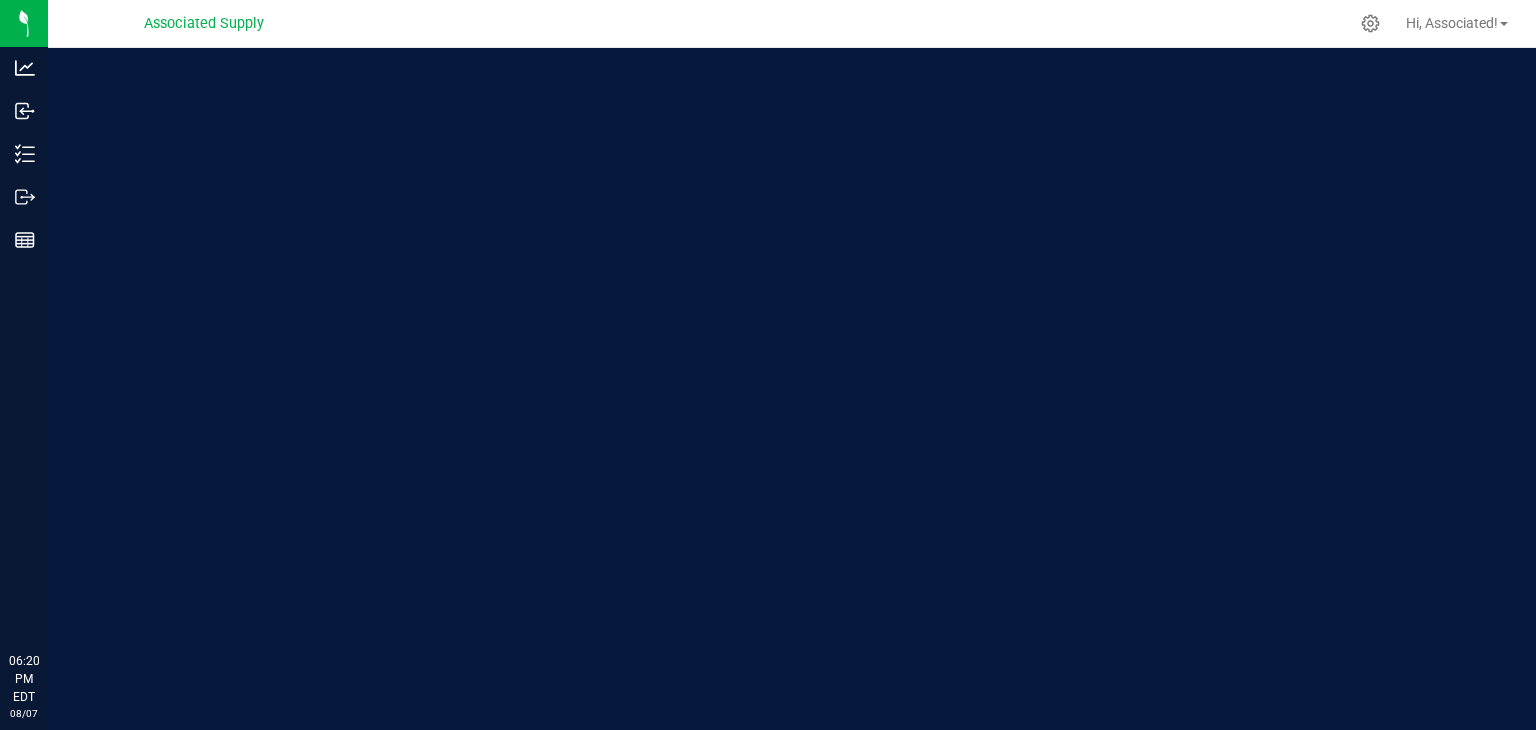 scroll, scrollTop: 0, scrollLeft: 0, axis: both 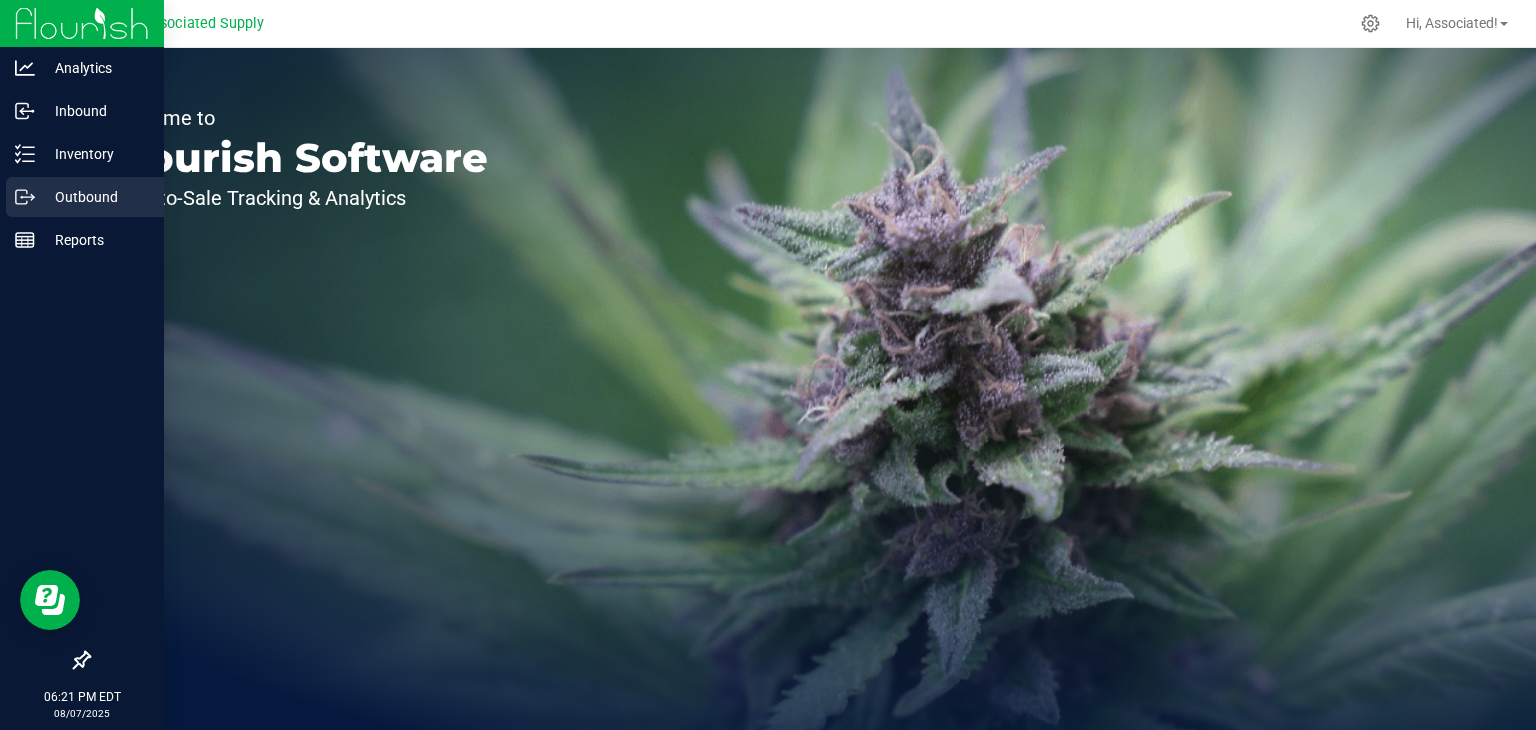 click on "Outbound" at bounding box center (95, 197) 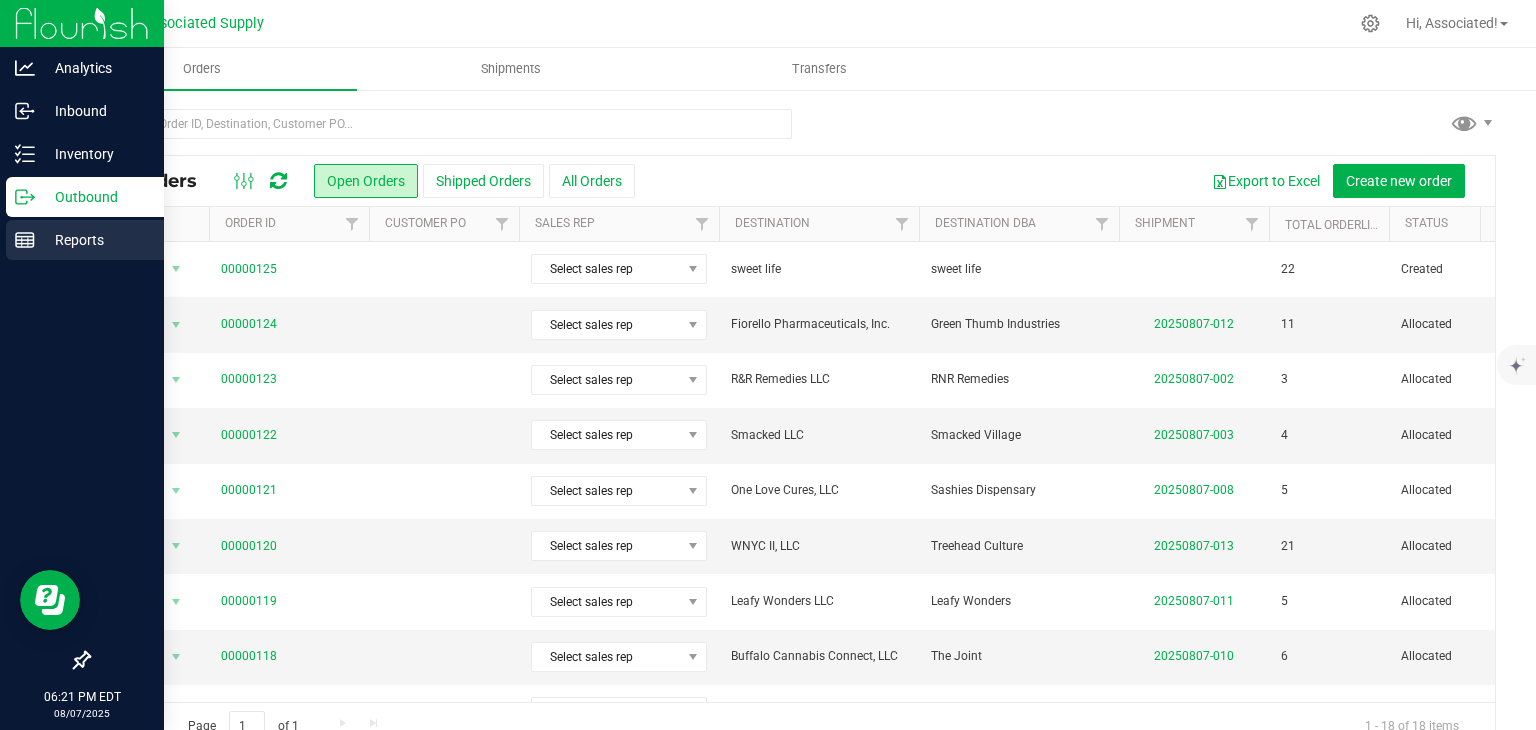 click on "Reports" at bounding box center (95, 240) 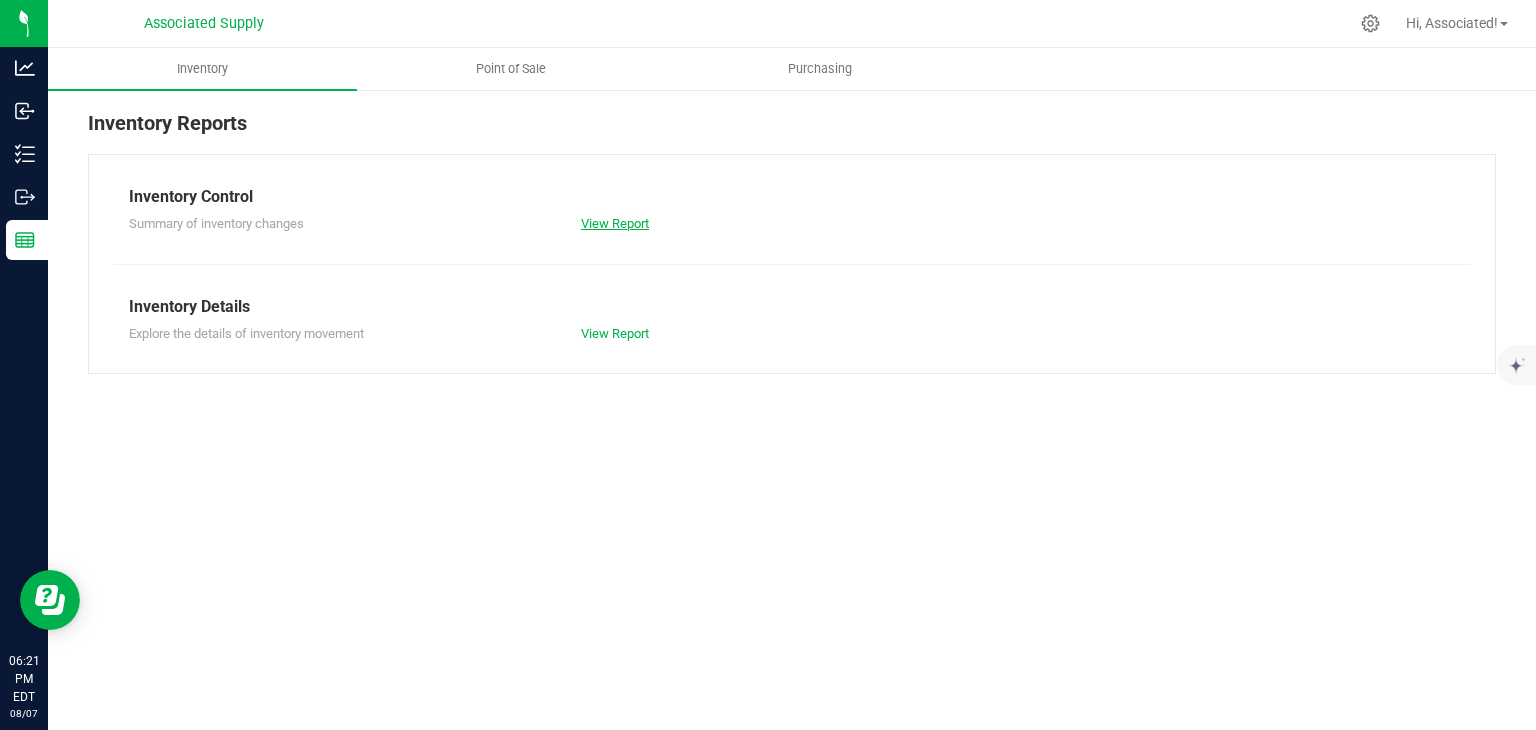 click on "View Report" at bounding box center (615, 223) 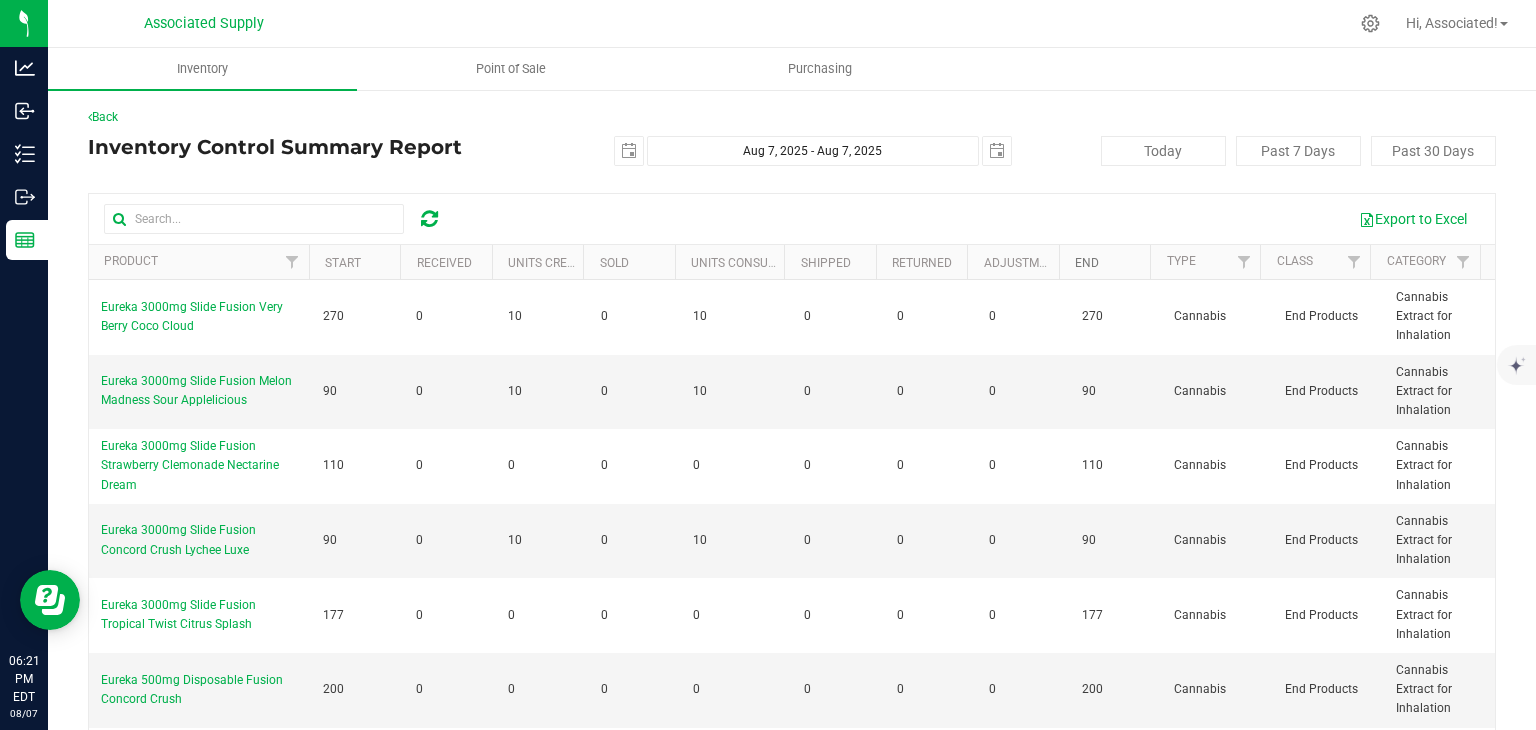 click on "End" at bounding box center [1087, 263] 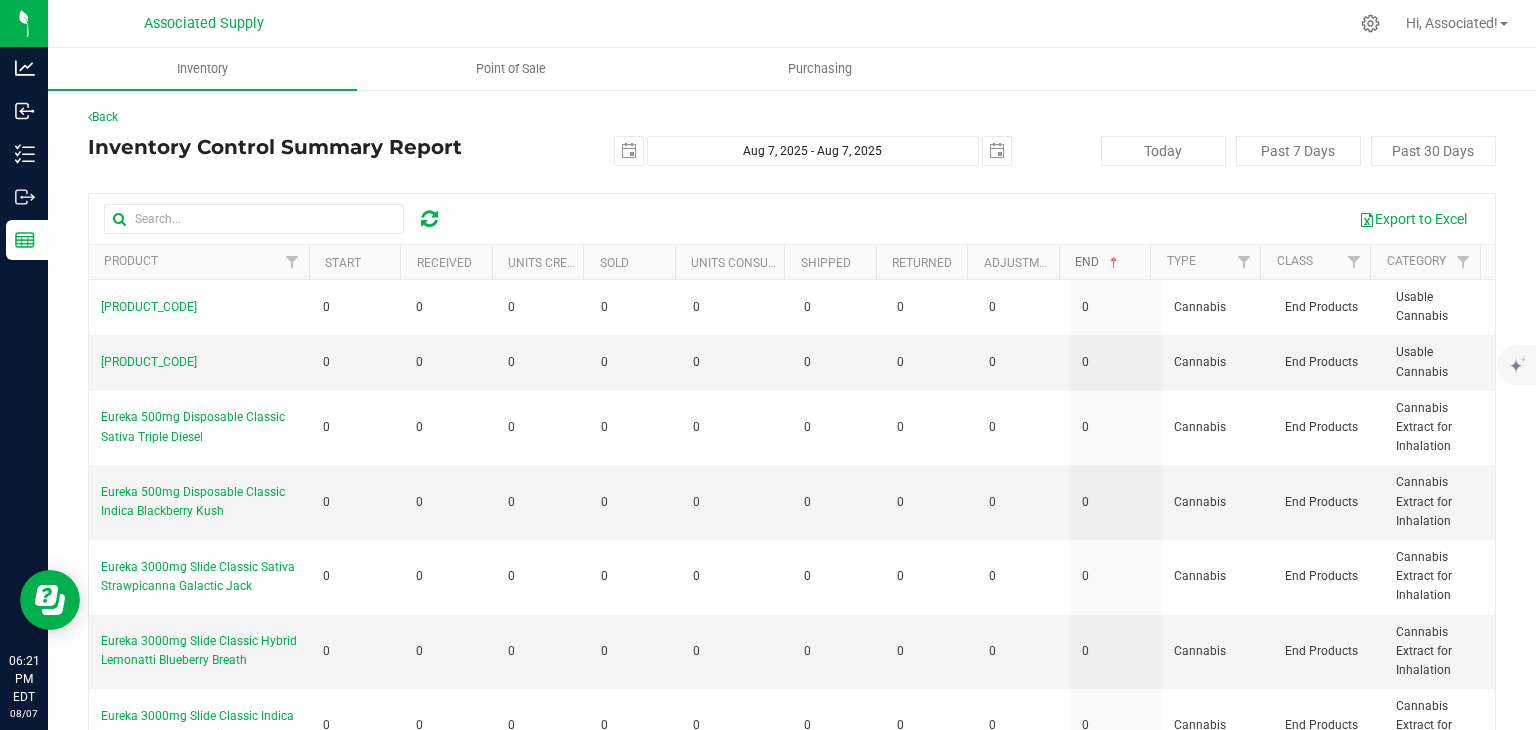 click on "End" at bounding box center (1098, 262) 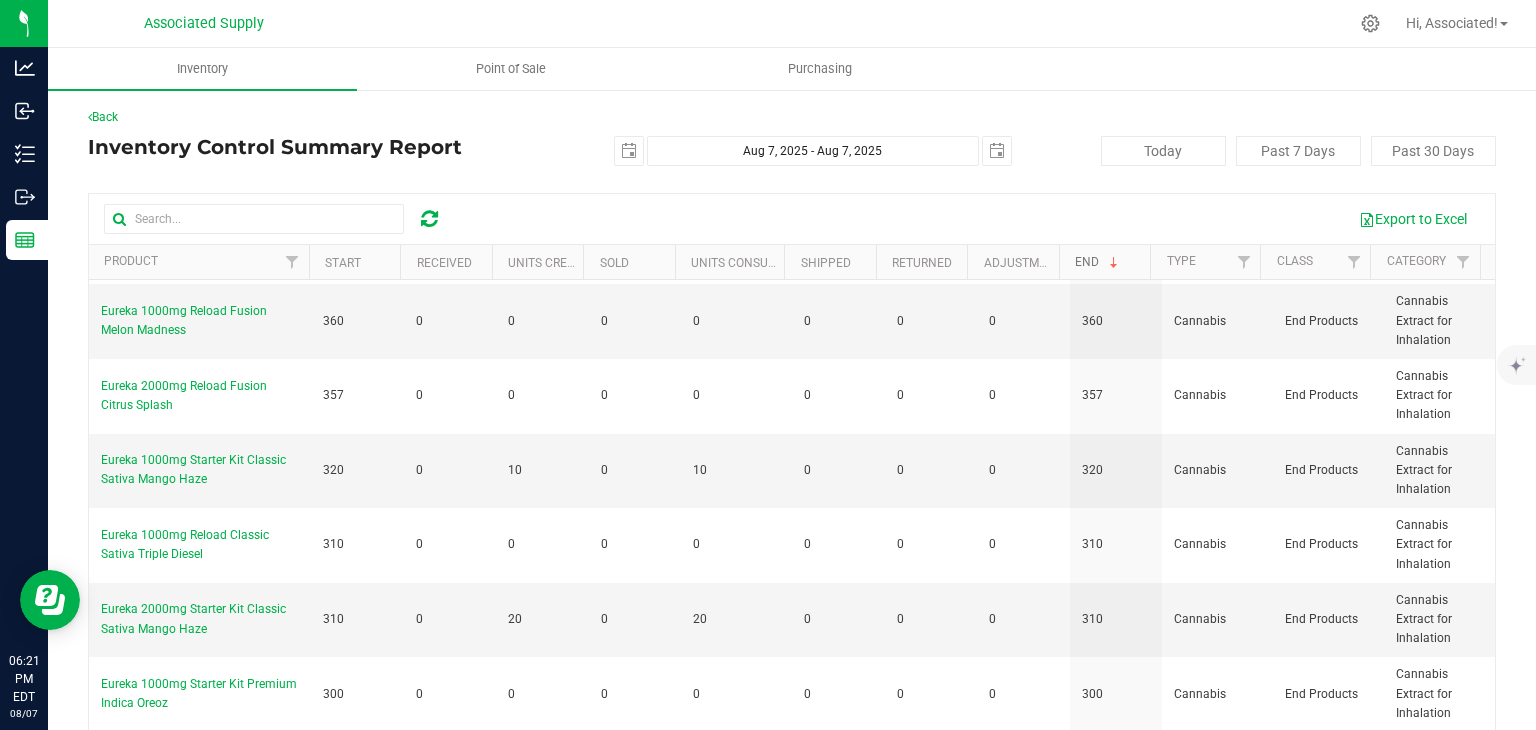 scroll, scrollTop: 1744, scrollLeft: 0, axis: vertical 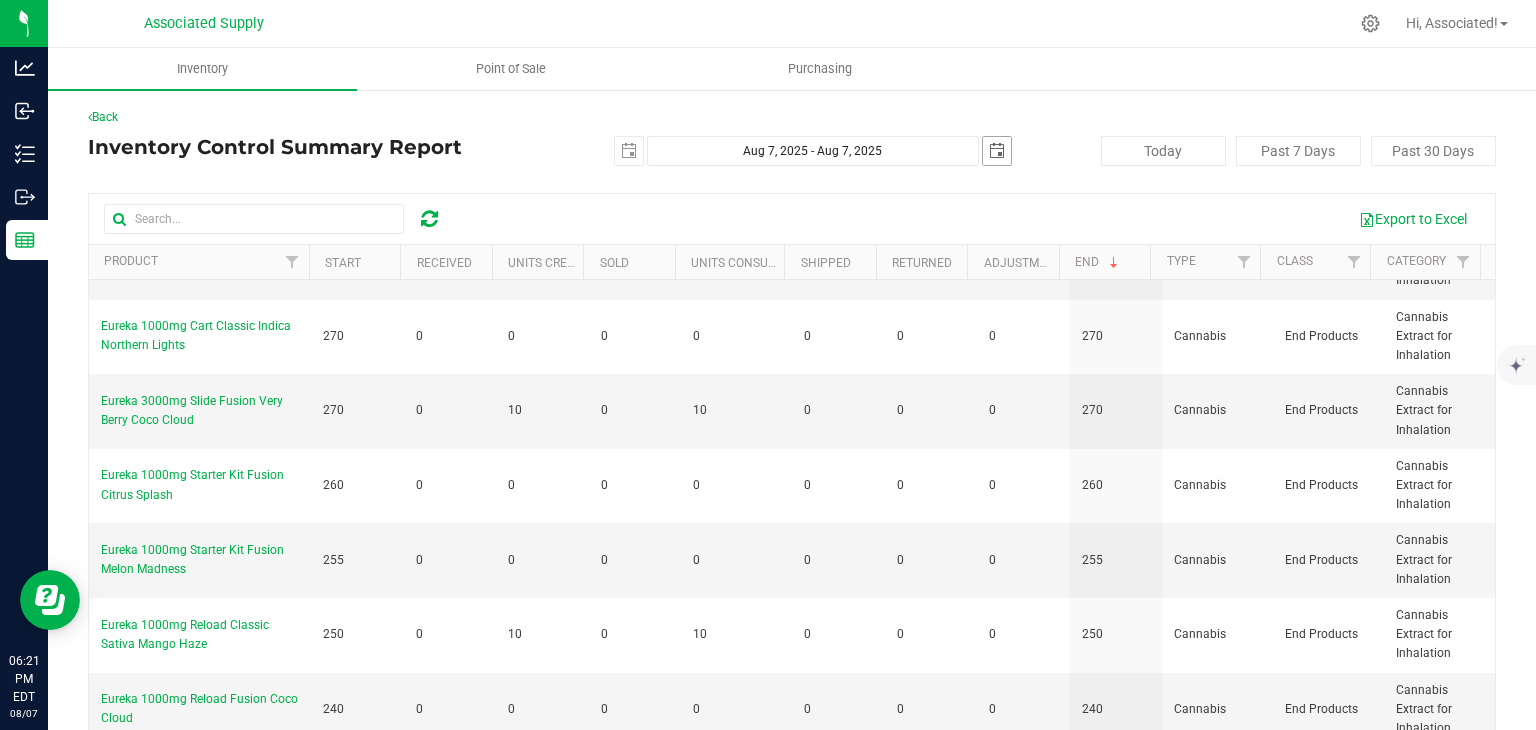 click at bounding box center [997, 151] 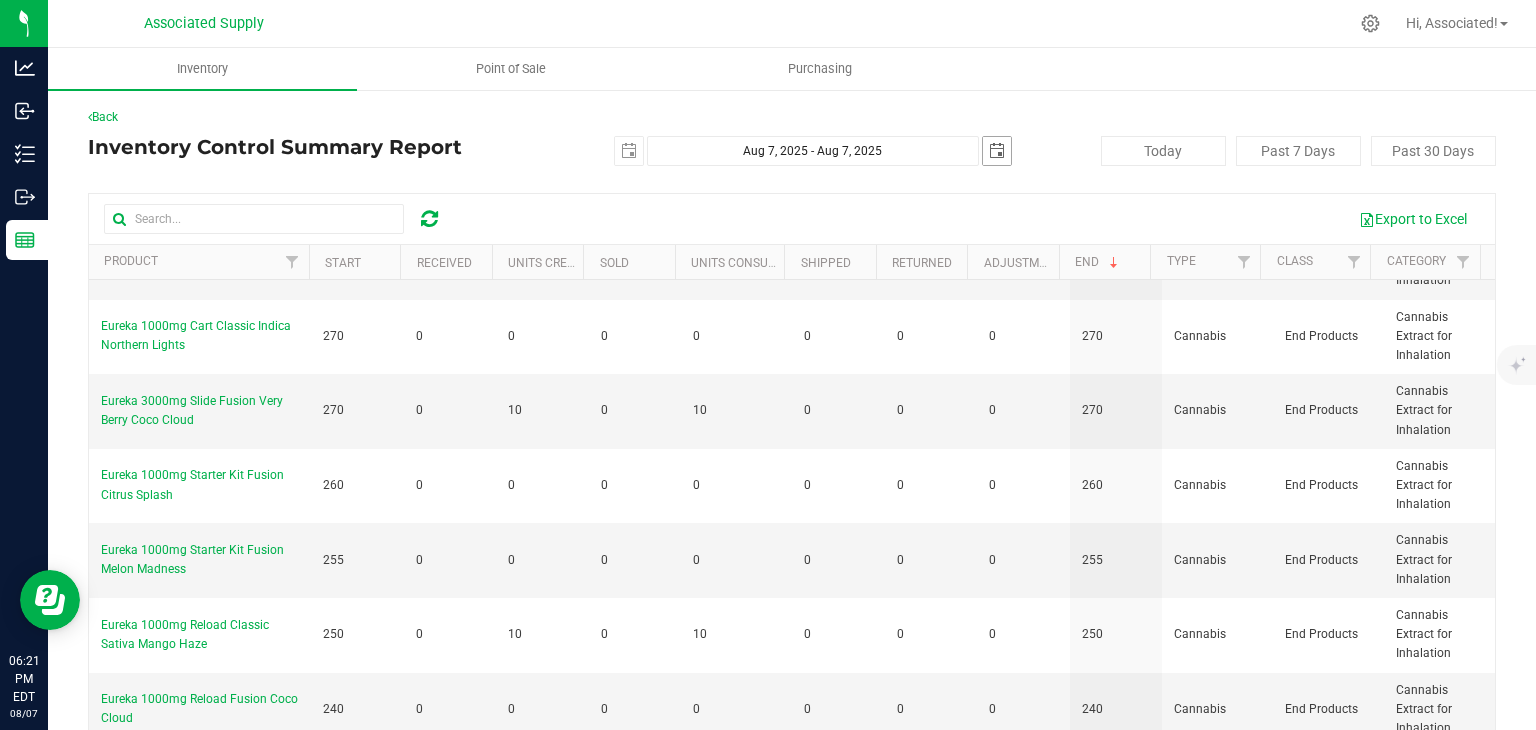 scroll, scrollTop: 0, scrollLeft: 49, axis: horizontal 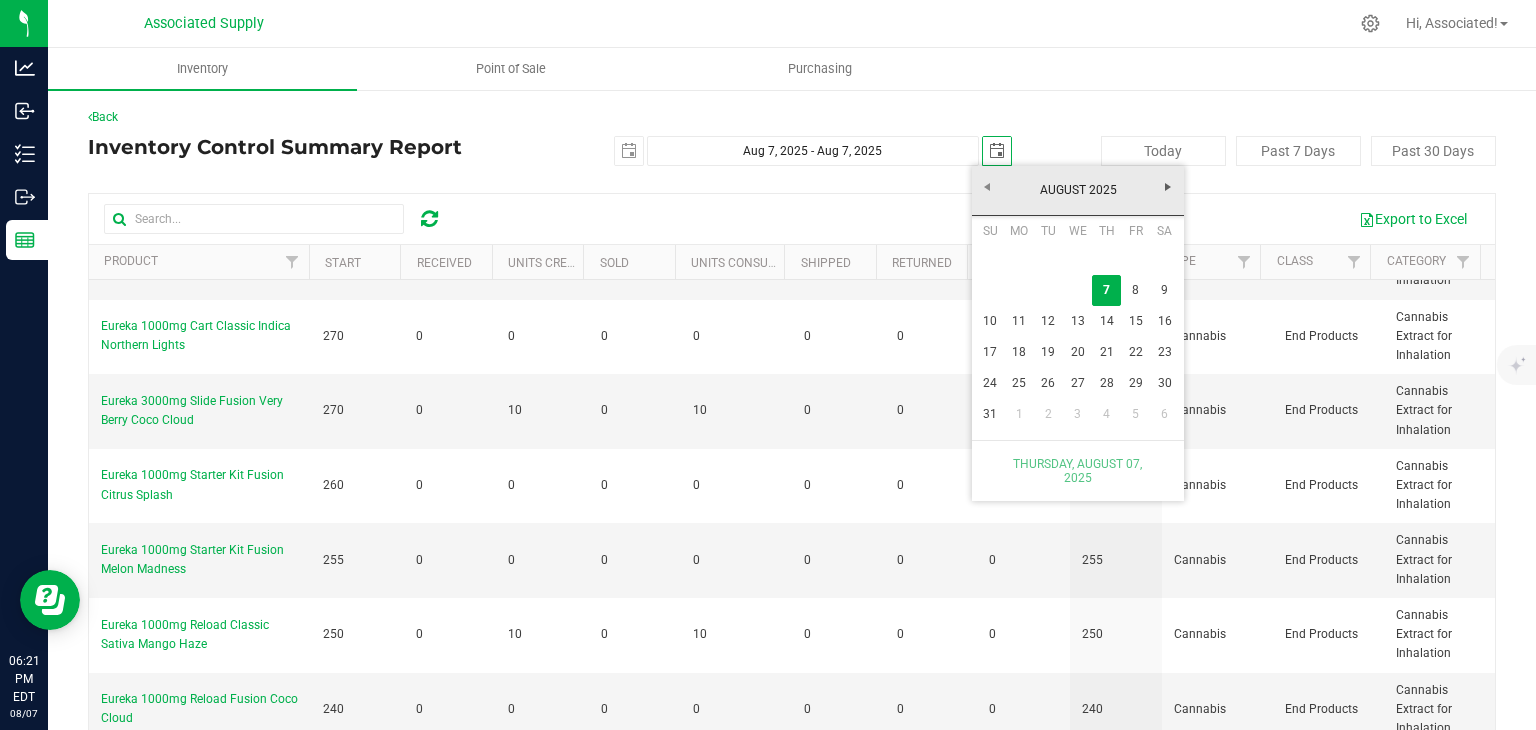 click on "[YEAR]-[MONTH]-[DAY]
[MONTH] [DAY], [YEAR] - [MONTH] [DAY], [YEAR]
[YEAR]-[MONTH]-[DAY]
Today
Past 7 Days
Past 30 Days
Export to Excel
Product Start Received Units Created Sold Units Consumed Shipped Returned Adjustments End Type Class Category
750 0 0 0 0 0 0 0 0" at bounding box center [792, 448] 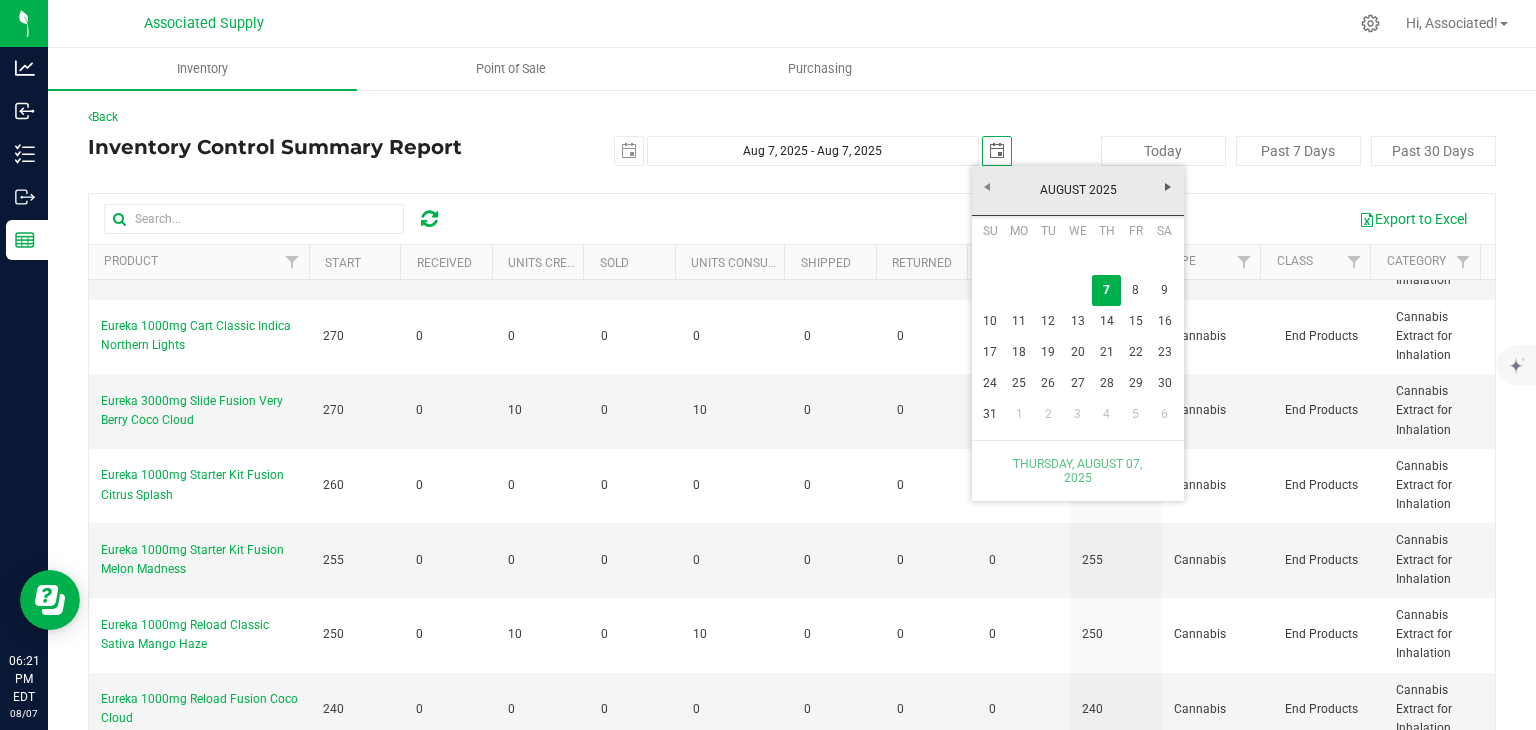 scroll, scrollTop: 0, scrollLeft: 0, axis: both 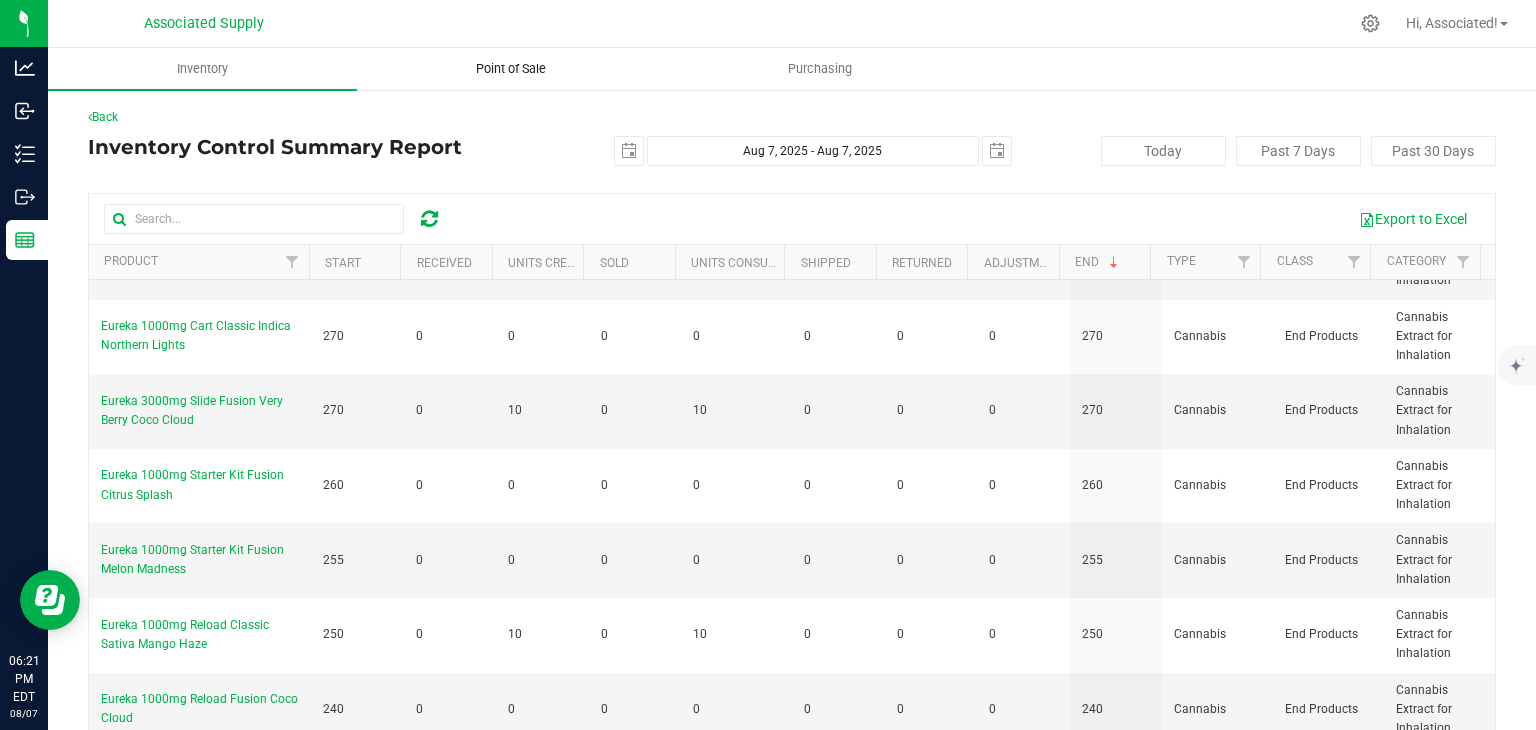 click on "Point of Sale" at bounding box center (511, 69) 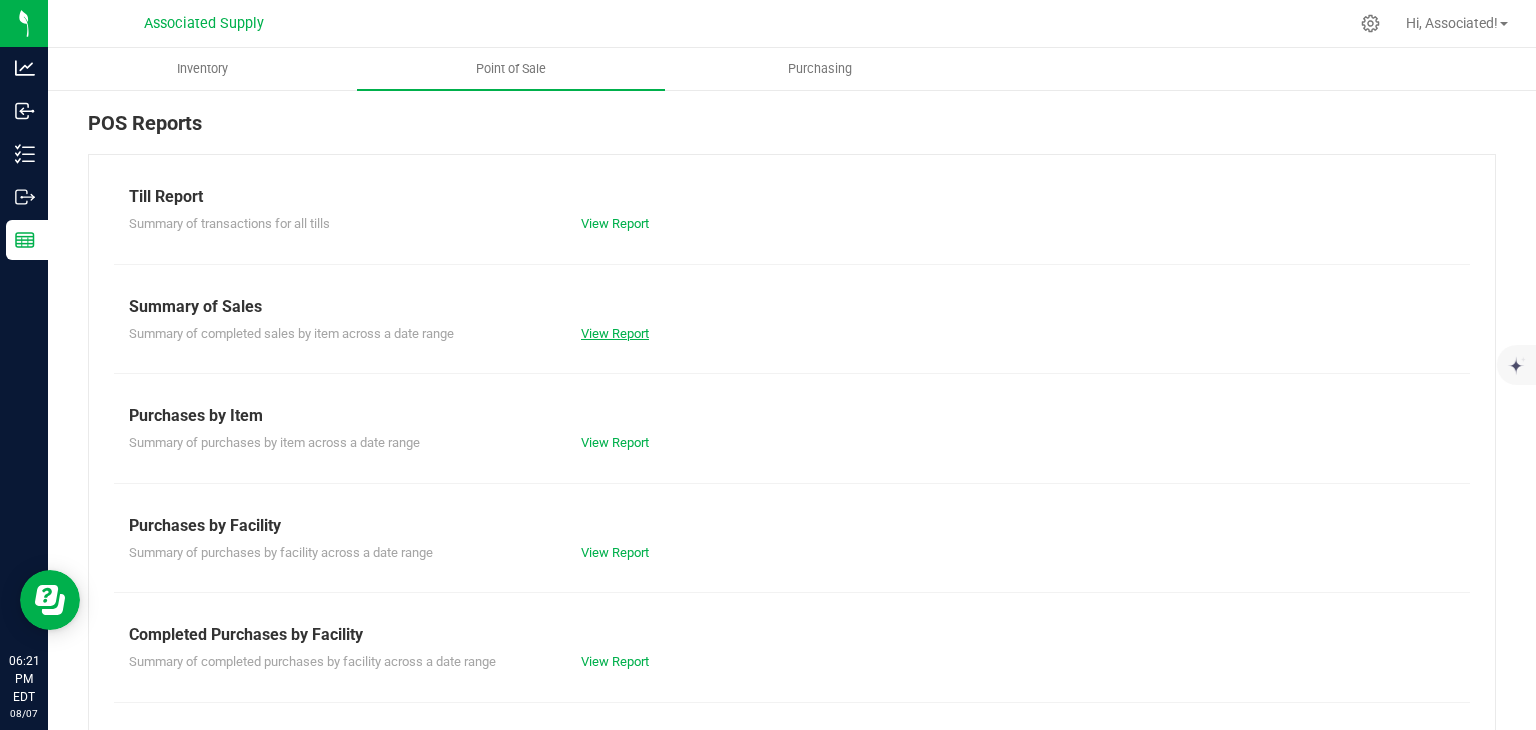 click on "View Report" at bounding box center (615, 333) 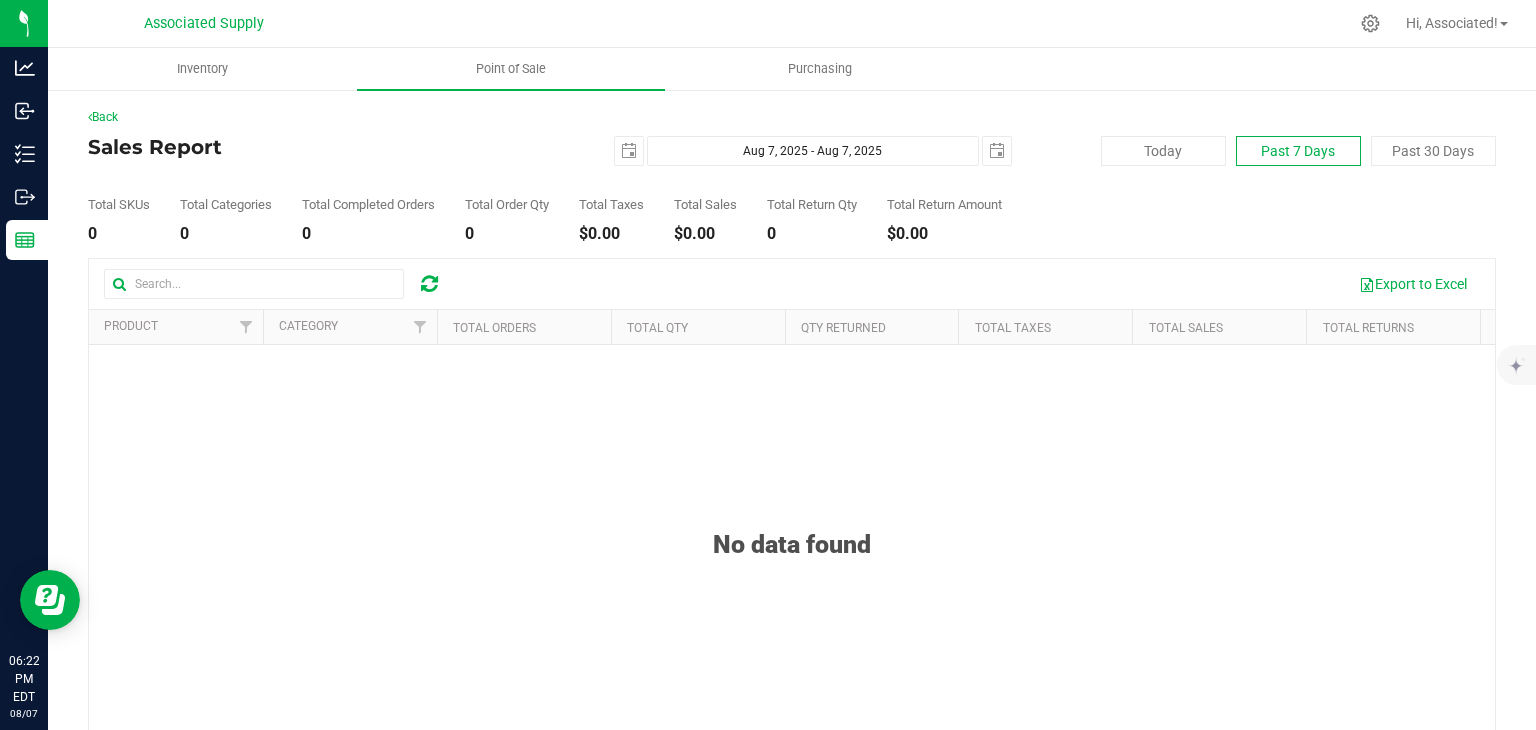 click on "Past 7 Days" at bounding box center [1298, 151] 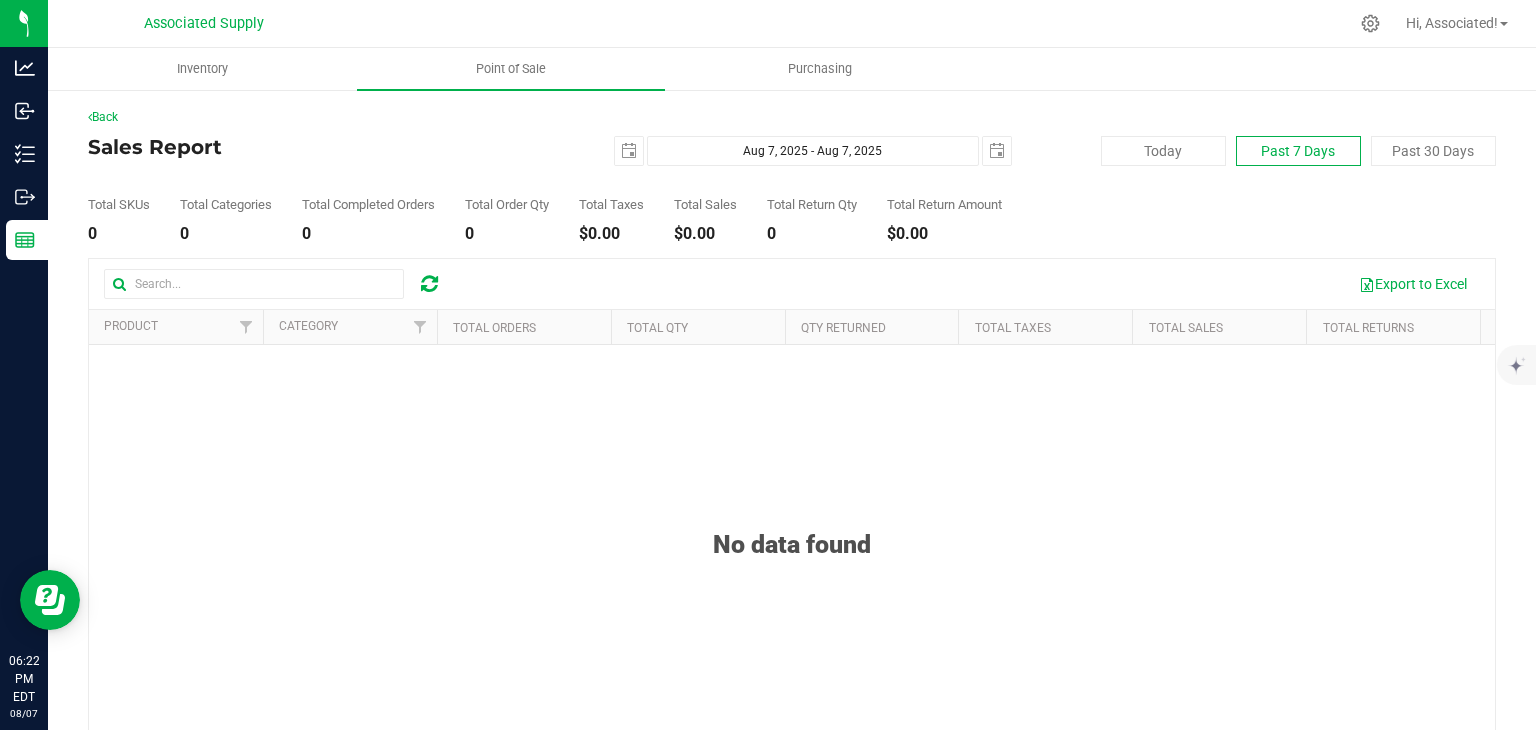 type on "2025-07-31" 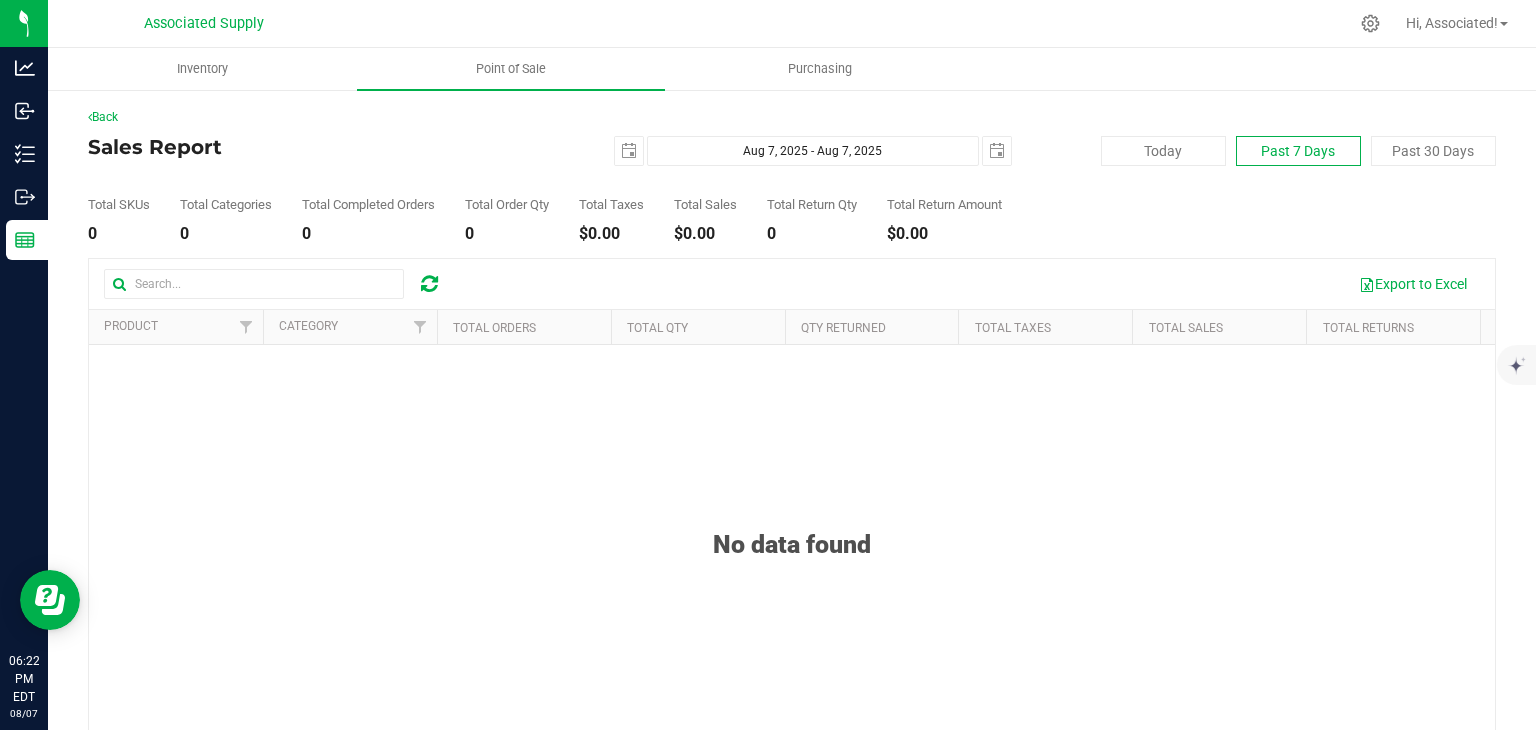 type on "[MONTH] [DAY], [YEAR] - [MONTH] [DAY], [YEAR]" 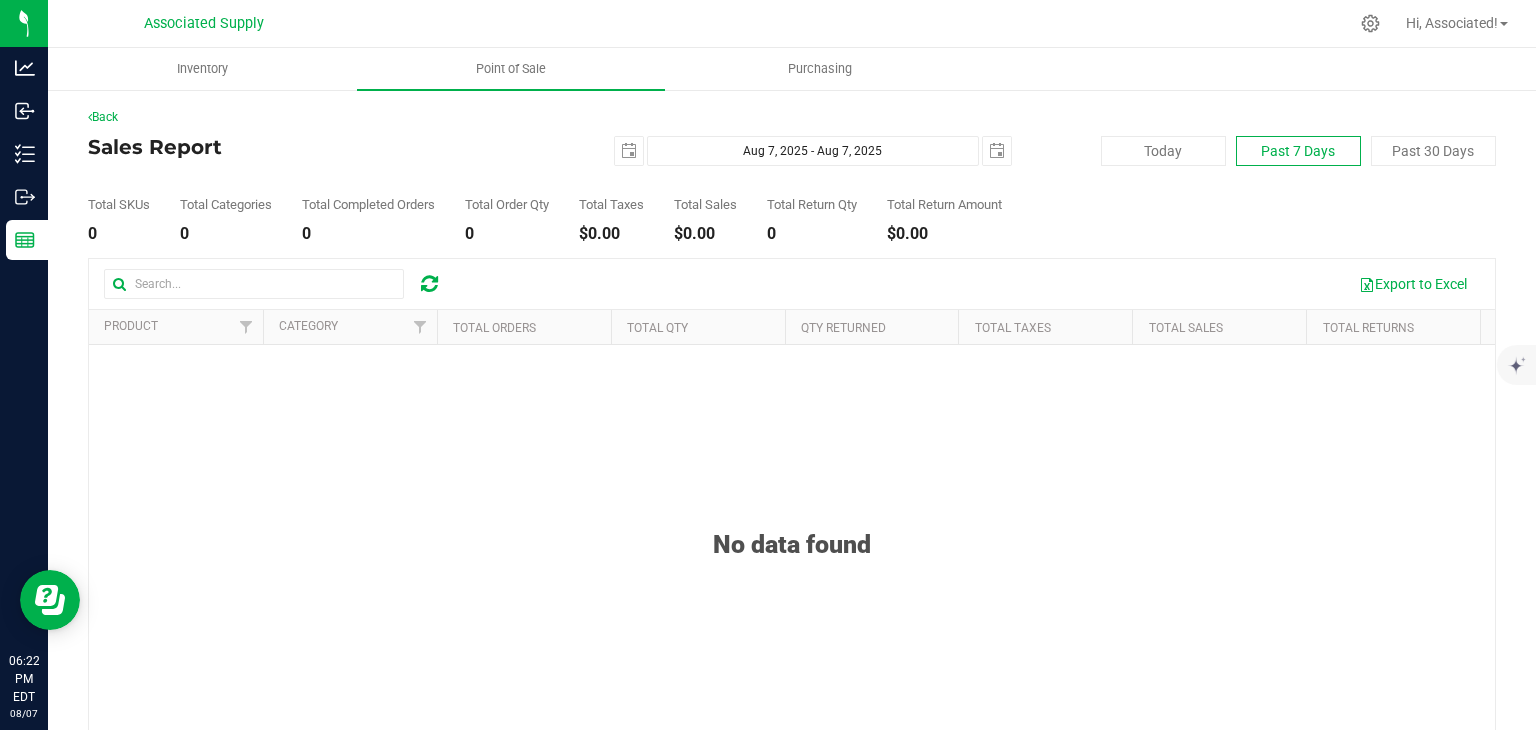type 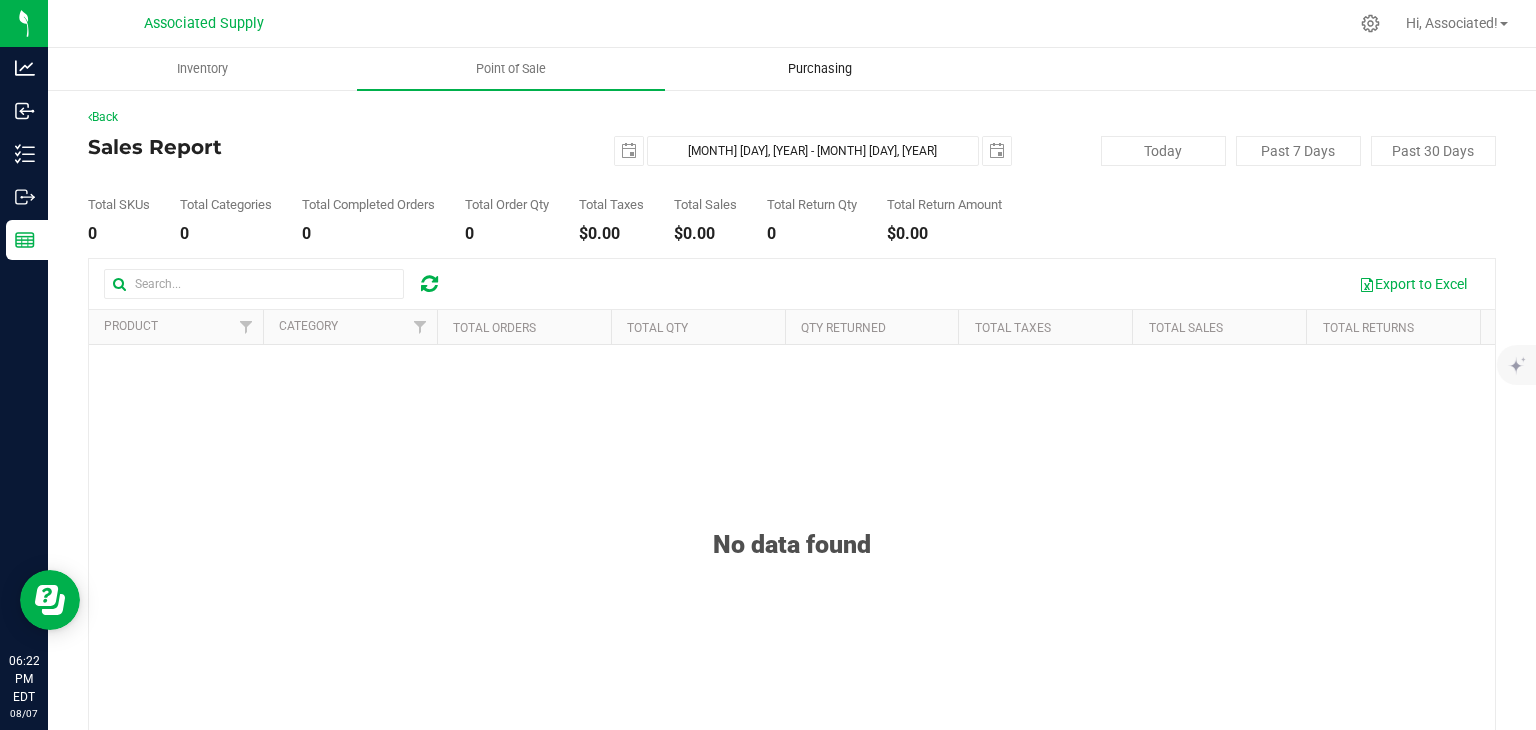click on "Purchasing" at bounding box center [819, 69] 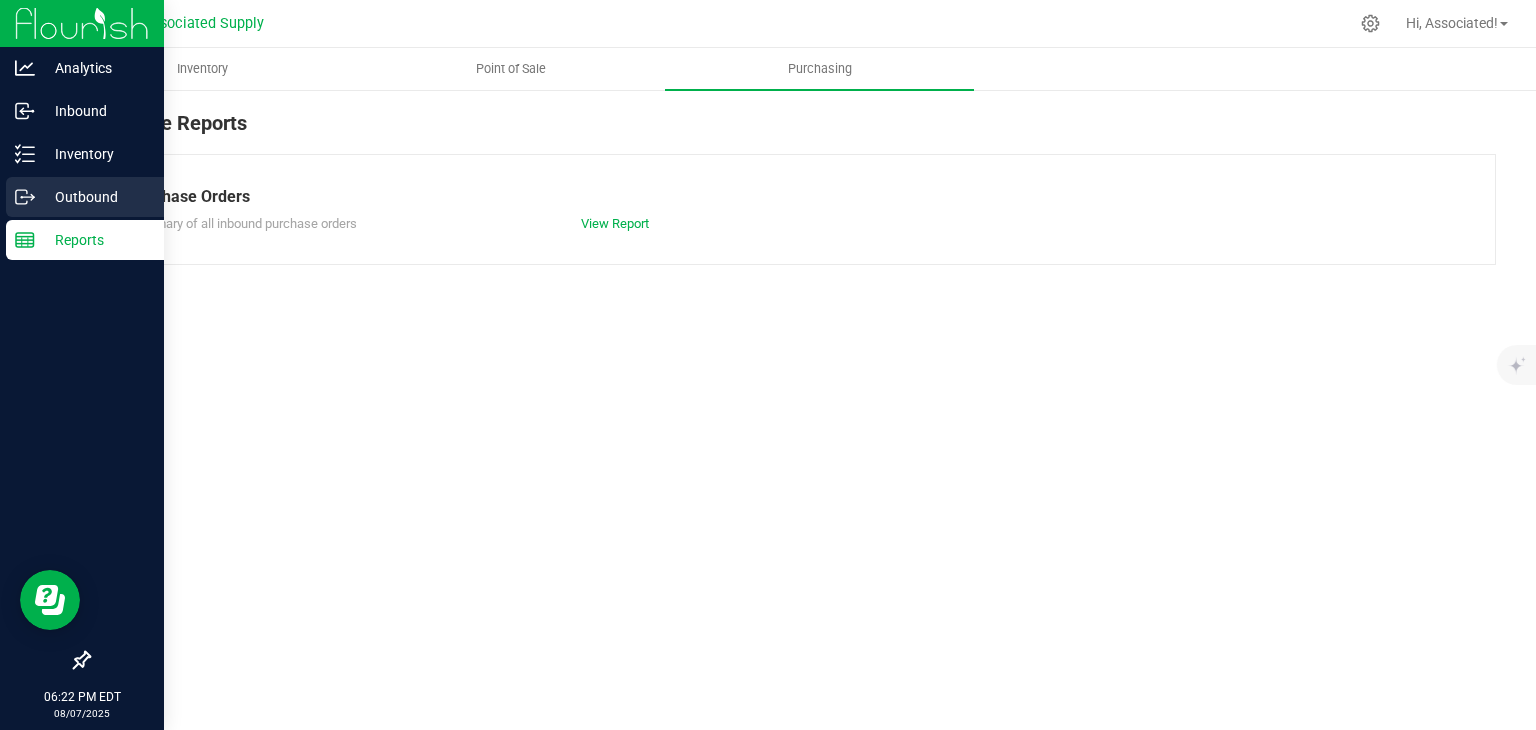 click on "Outbound" at bounding box center [95, 197] 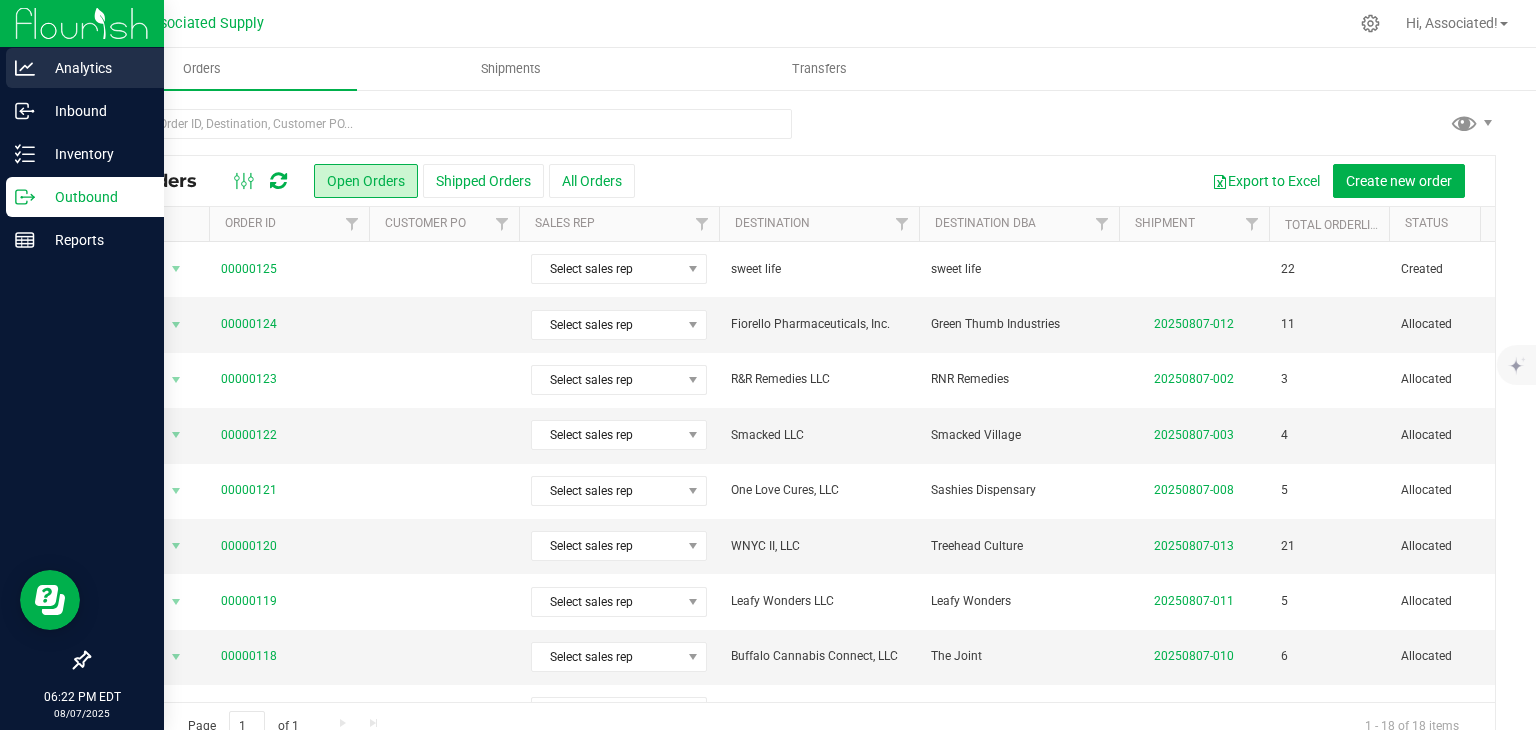 click on "Analytics" at bounding box center (95, 68) 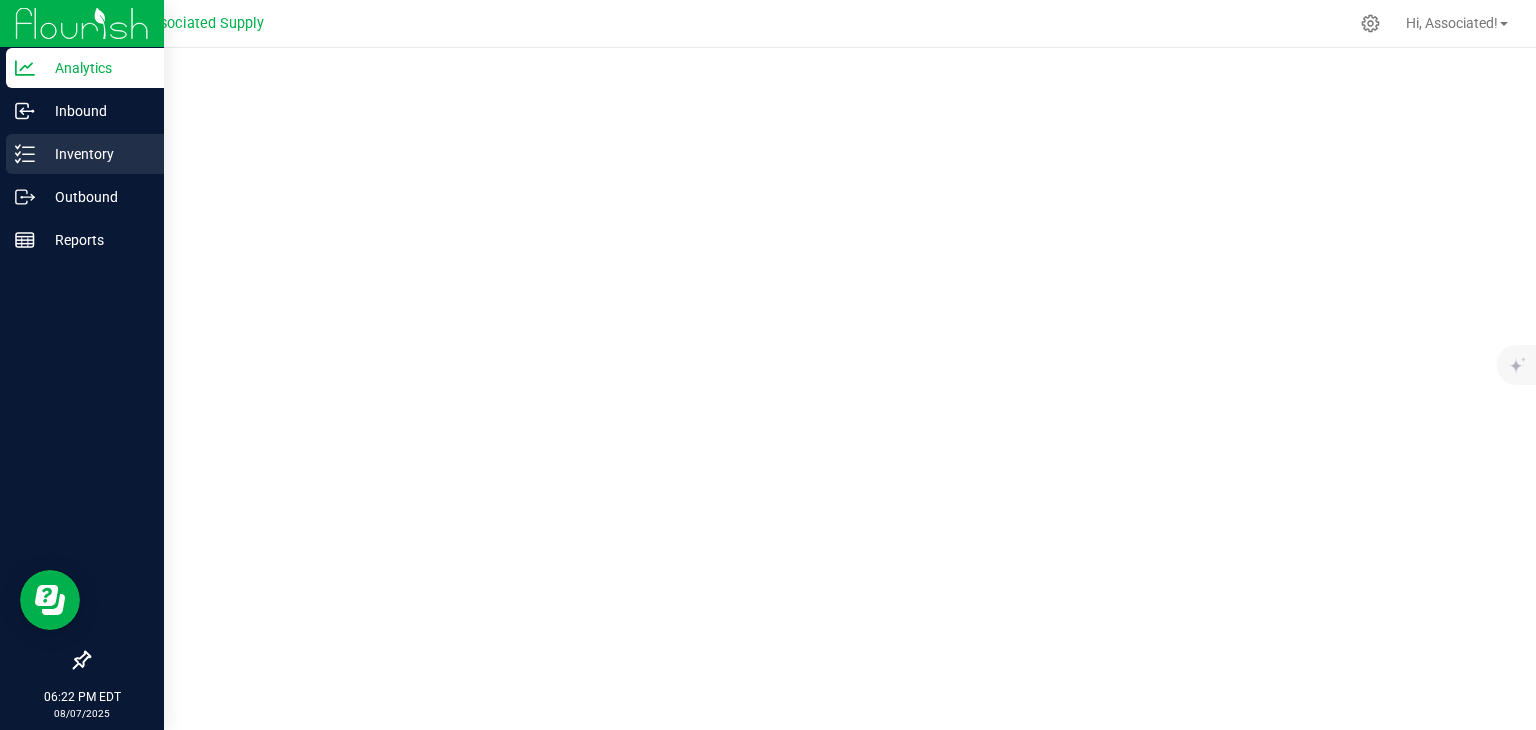 click on "Inventory" at bounding box center (95, 154) 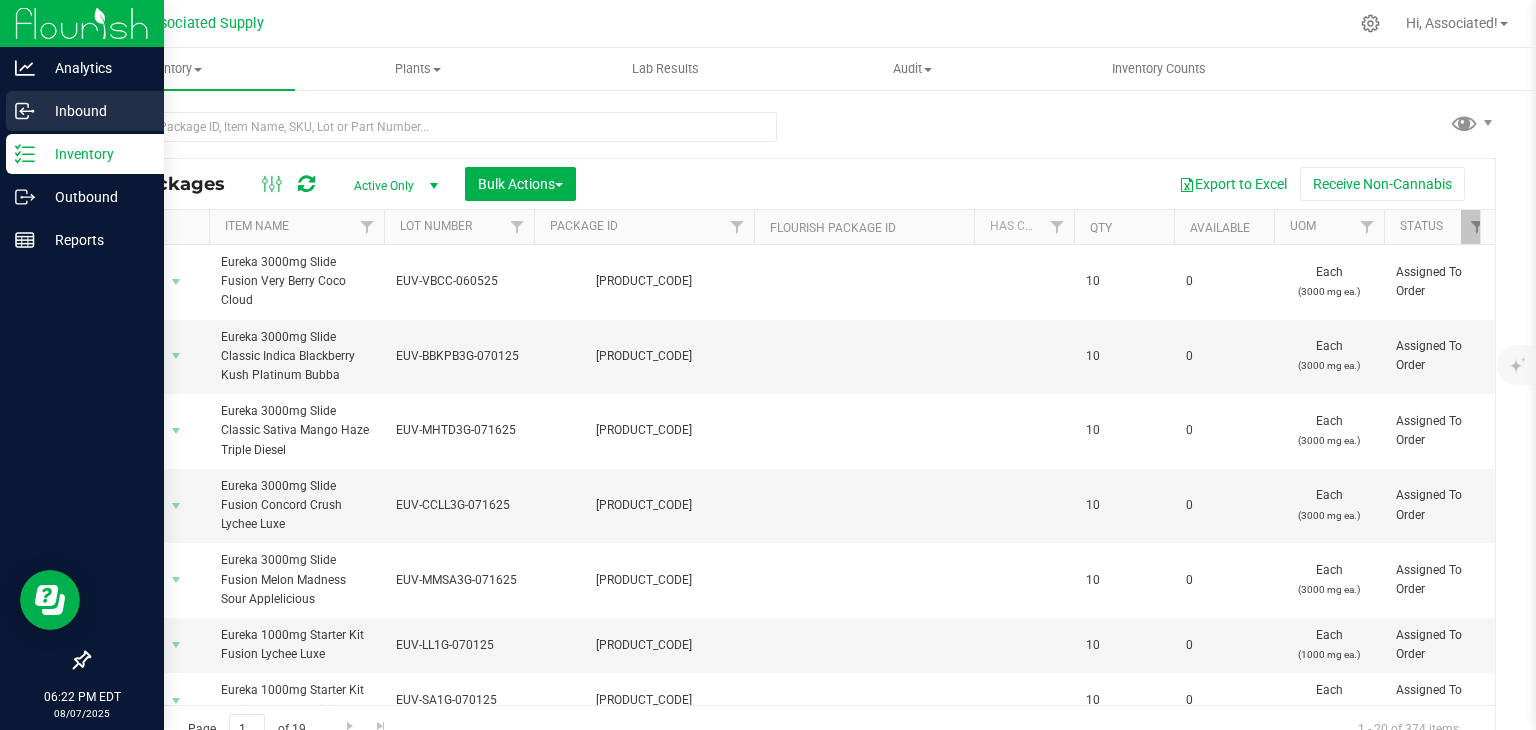 click on "Inbound" at bounding box center [95, 111] 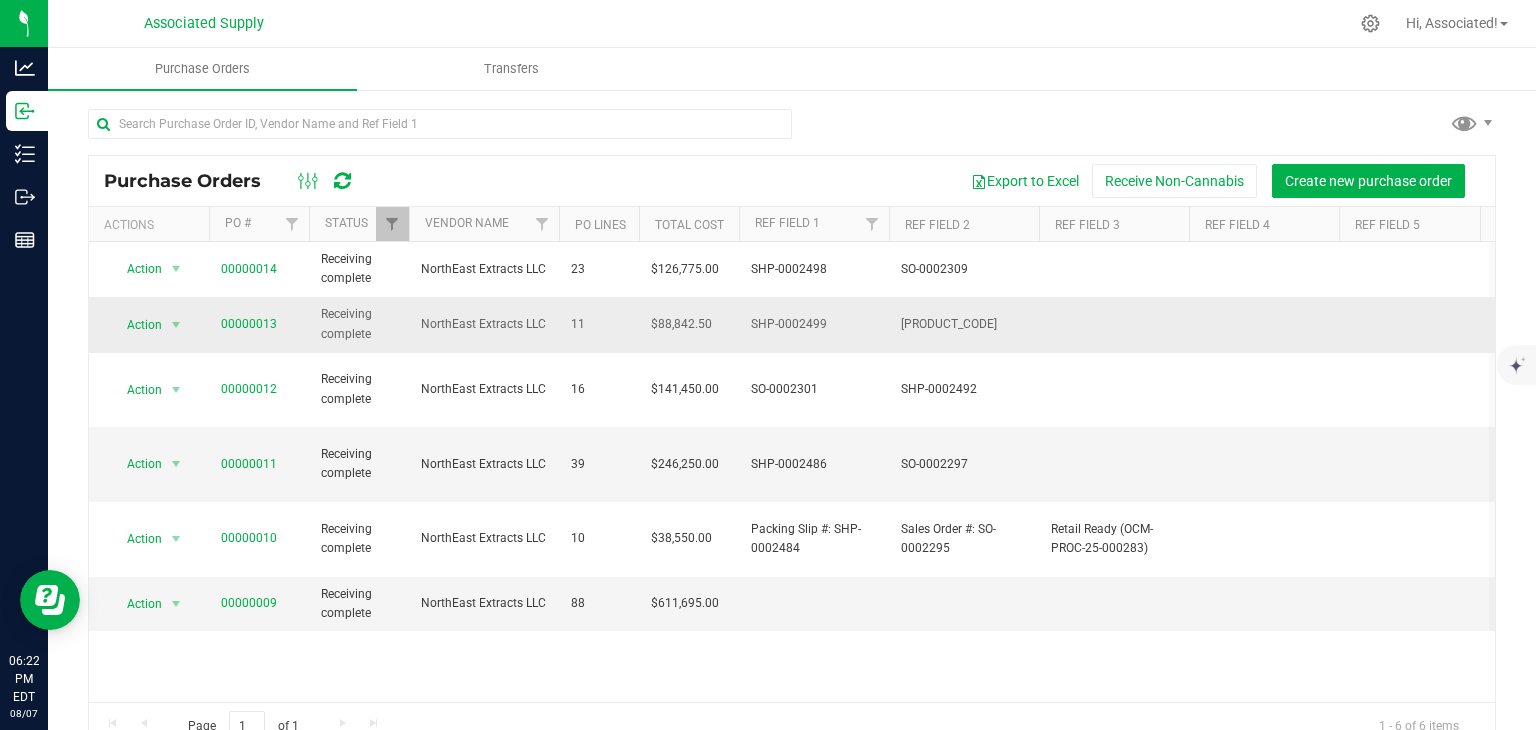 click on "Receiving complete" at bounding box center (359, 324) 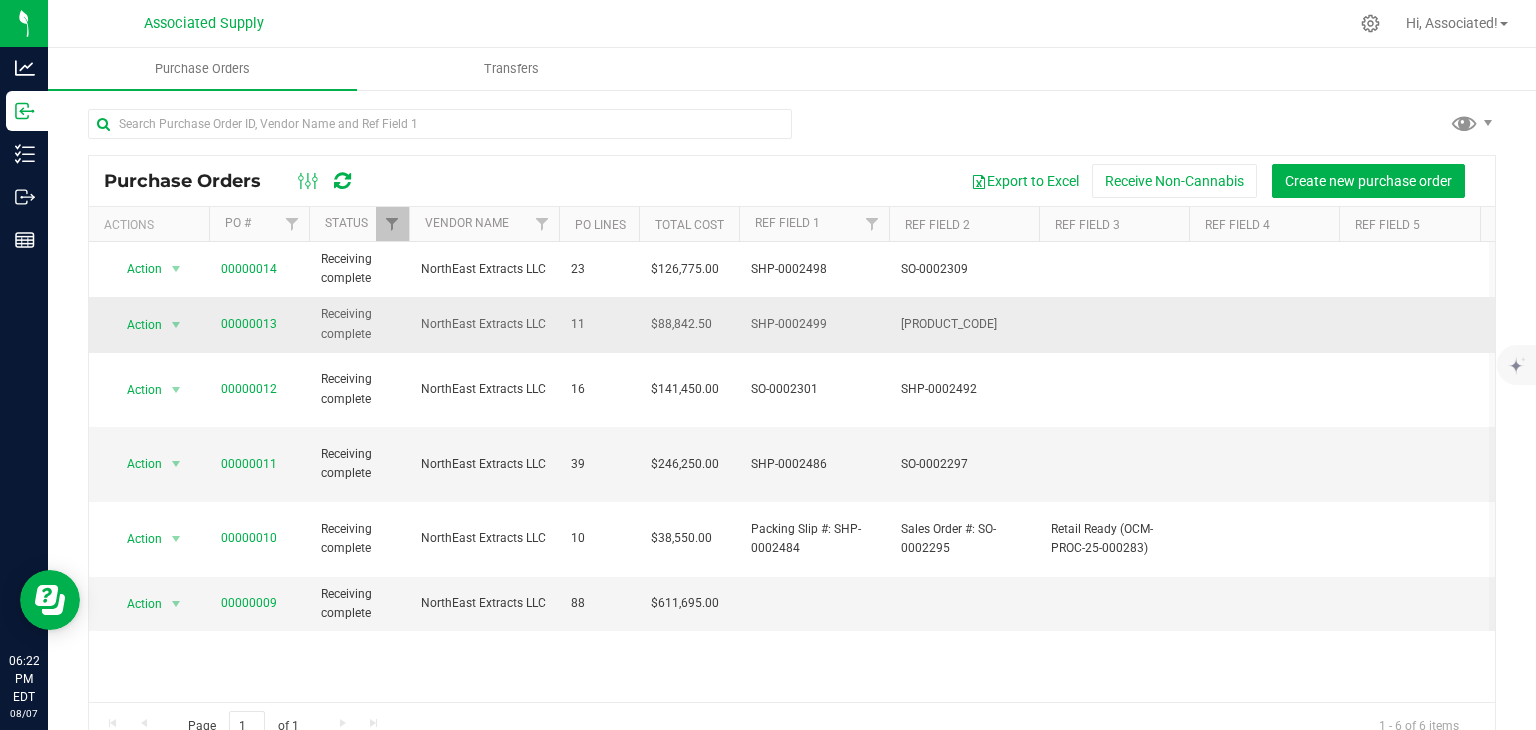 scroll, scrollTop: 40, scrollLeft: 0, axis: vertical 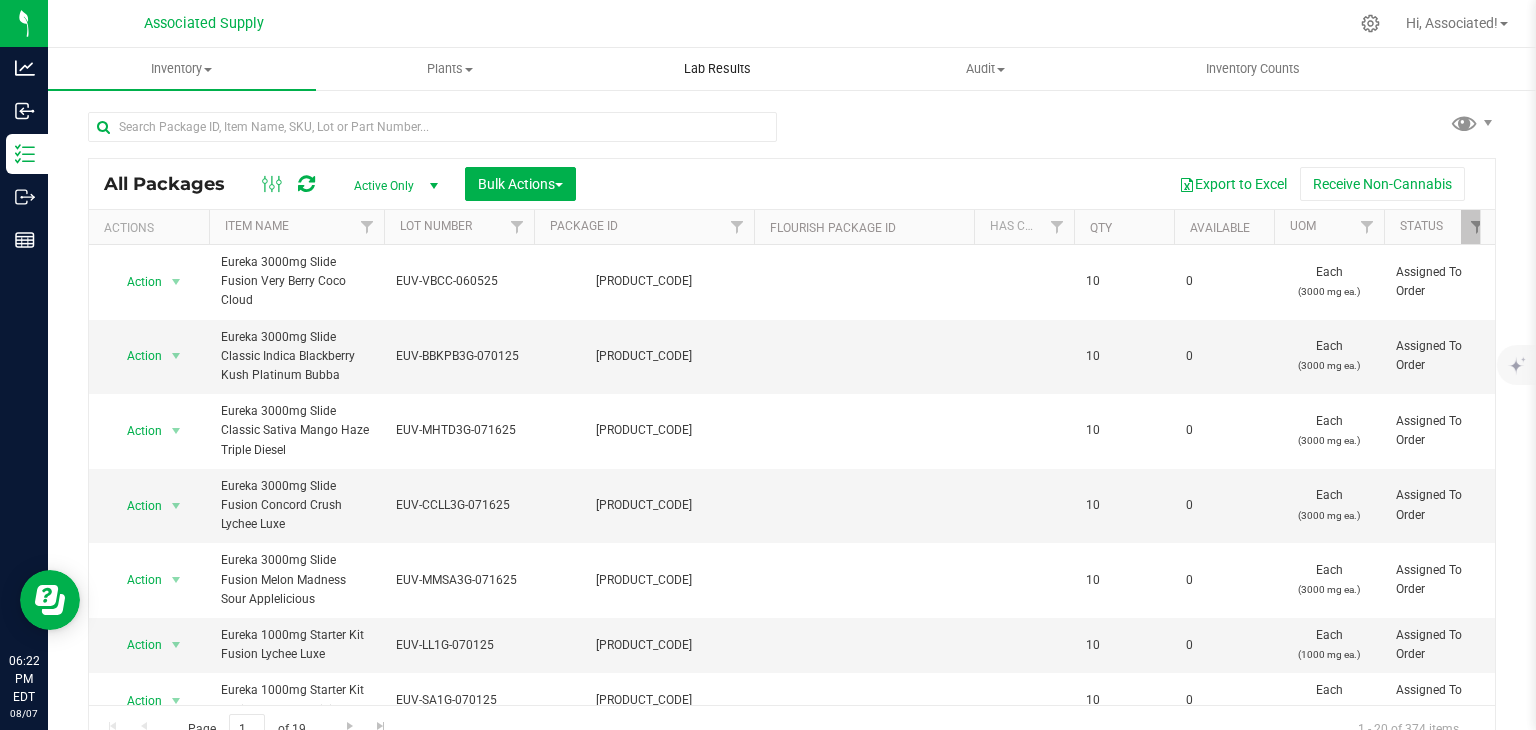 click on "Lab Results" at bounding box center (718, 69) 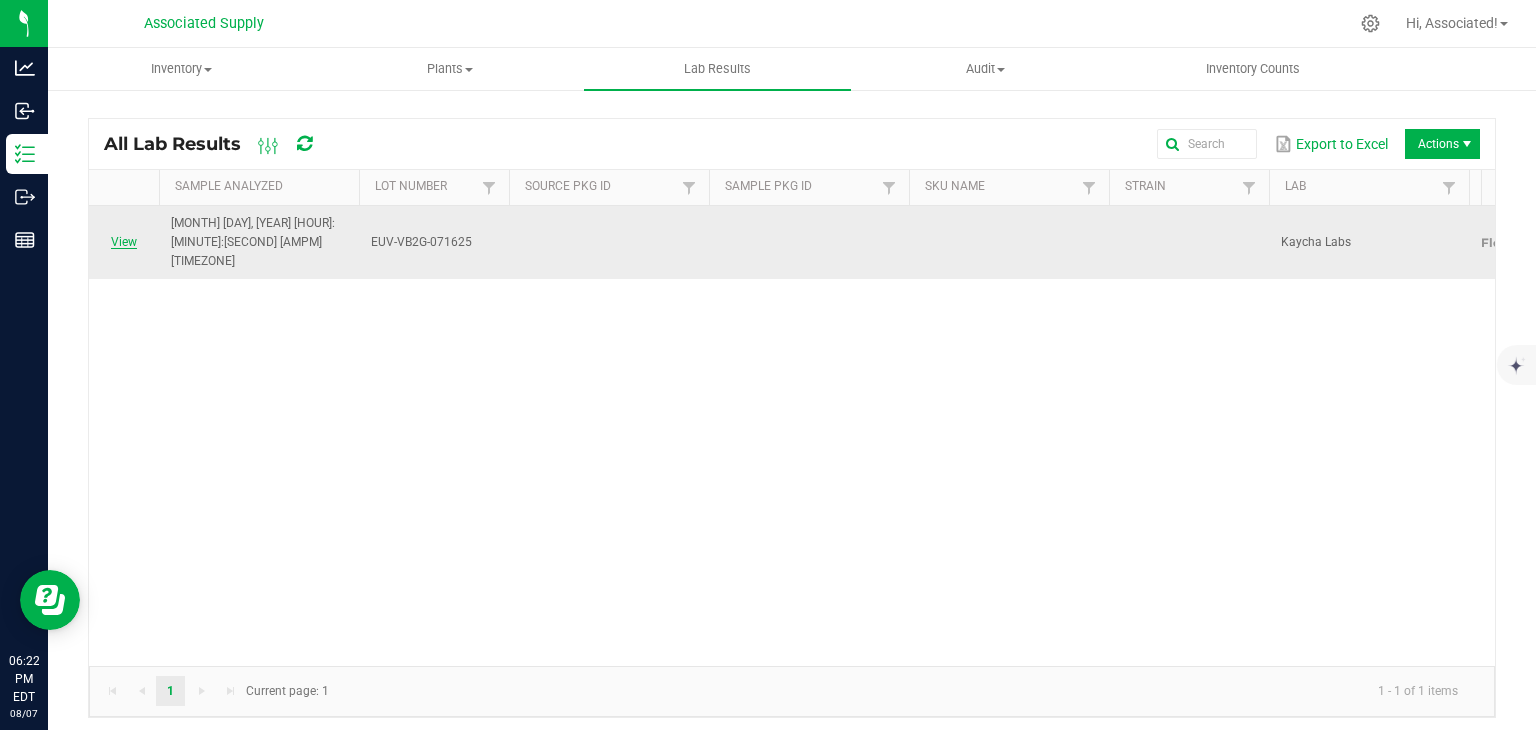click on "View" at bounding box center (124, 242) 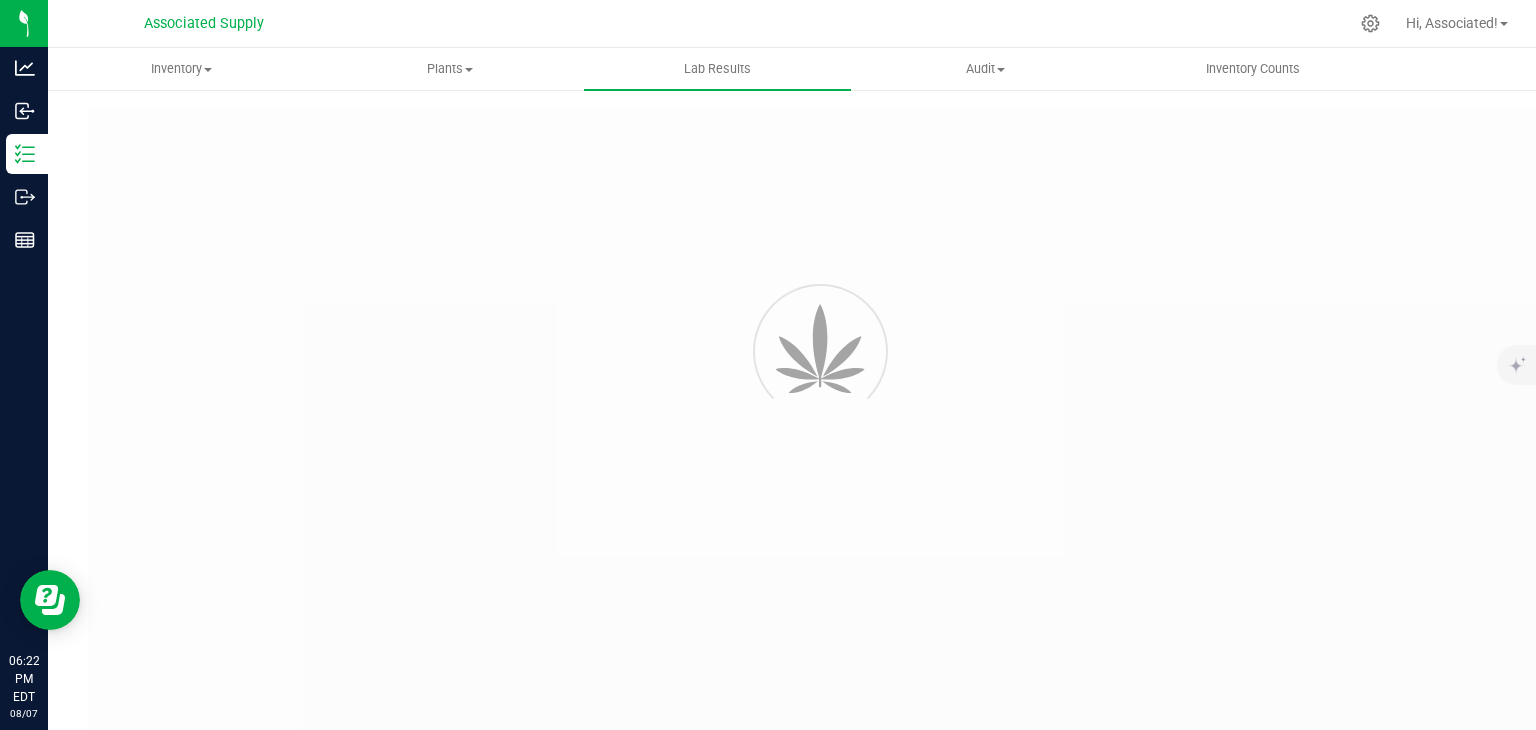 type on "[PRODUCT_CODE]" 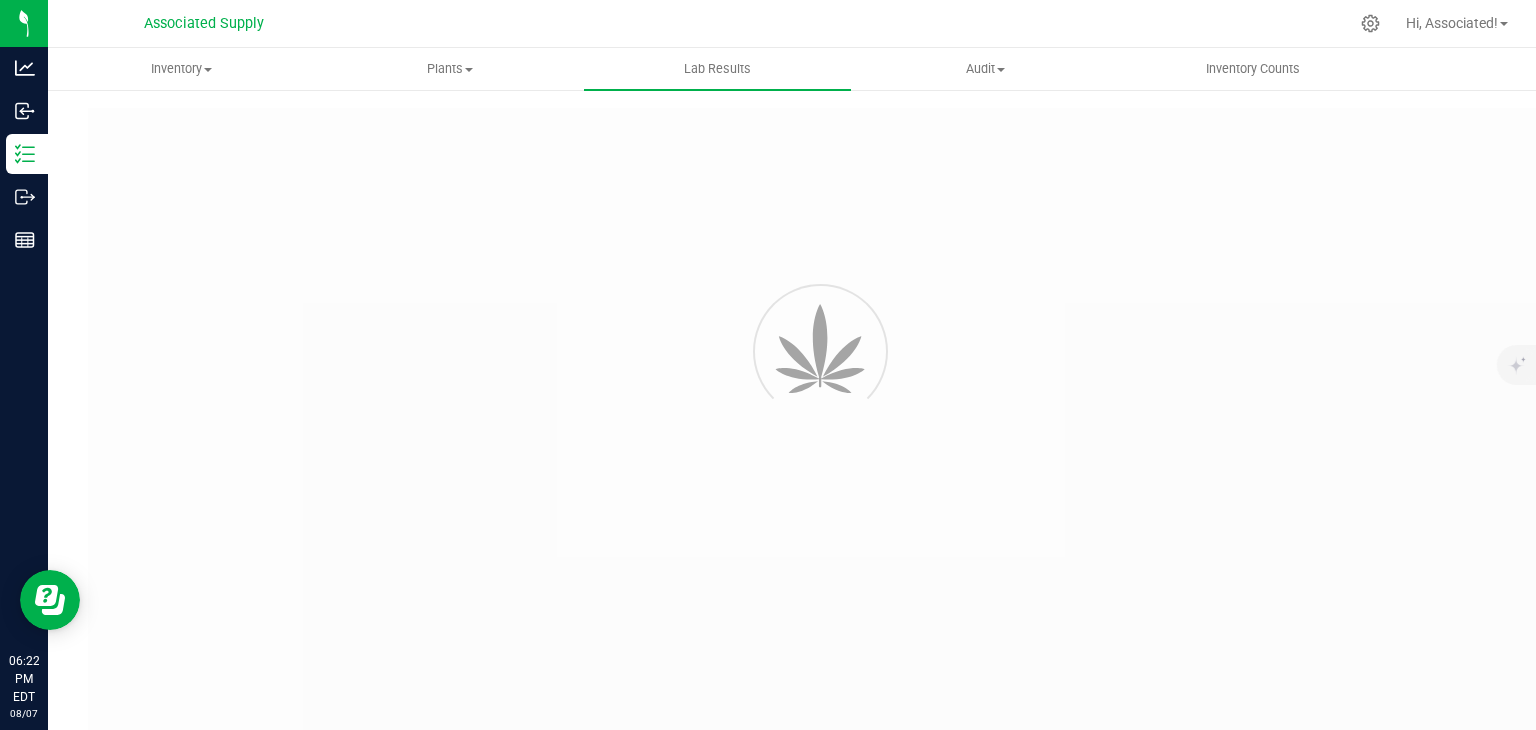 type on "[MONTH]/[DAY]/[YEAR] [HOUR]:[MINUTE] [AMPM]" 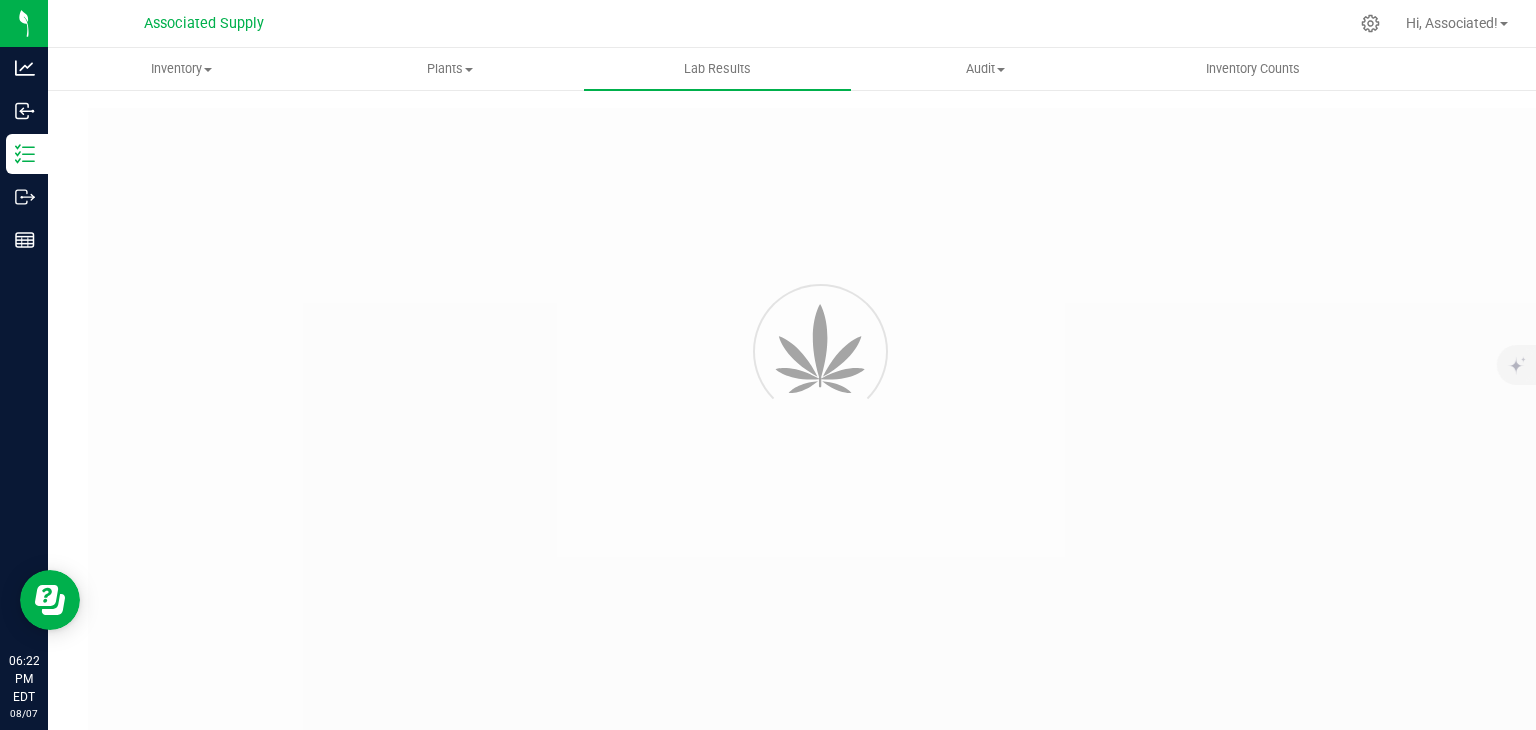 type on "https://[DOMAIN]/[PATH]" 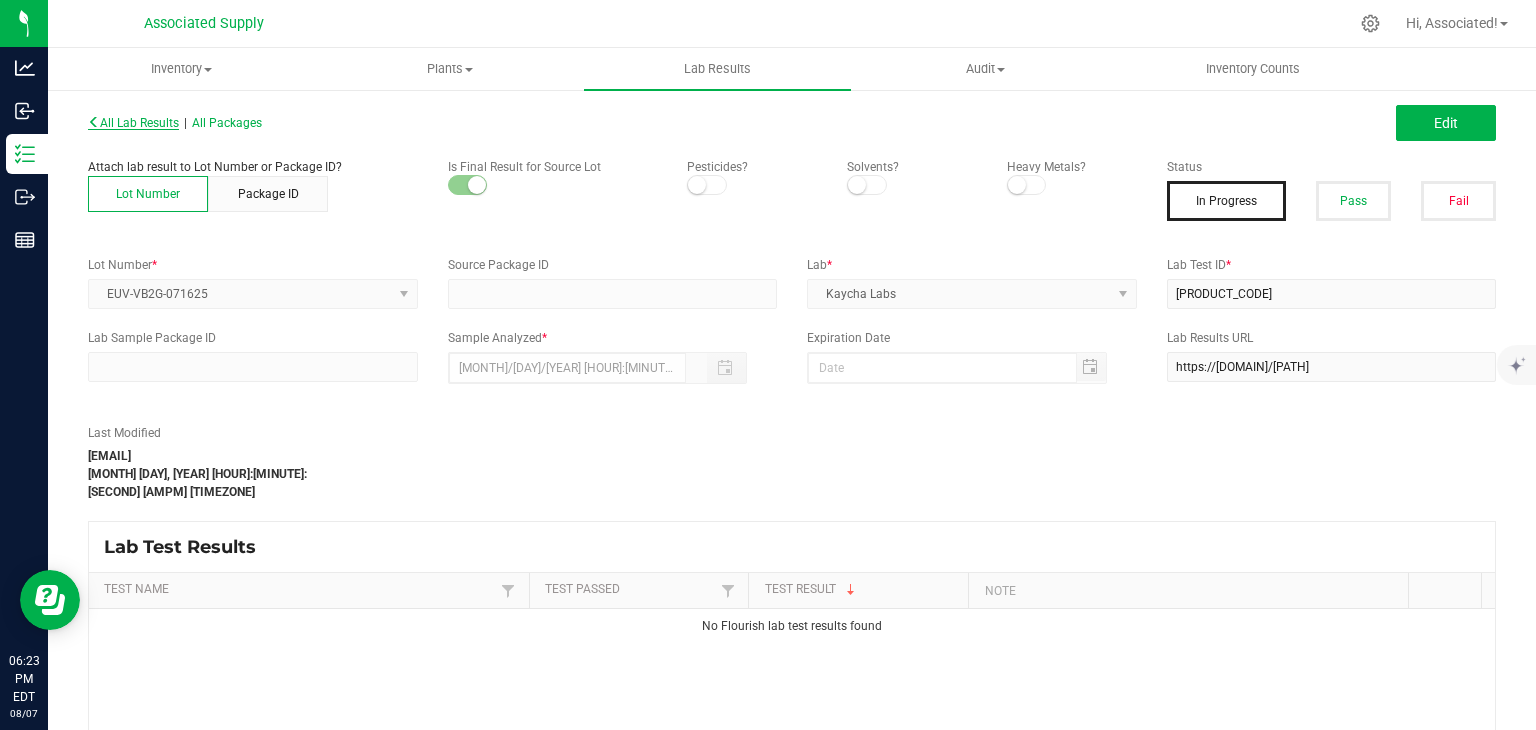 click at bounding box center (94, 122) 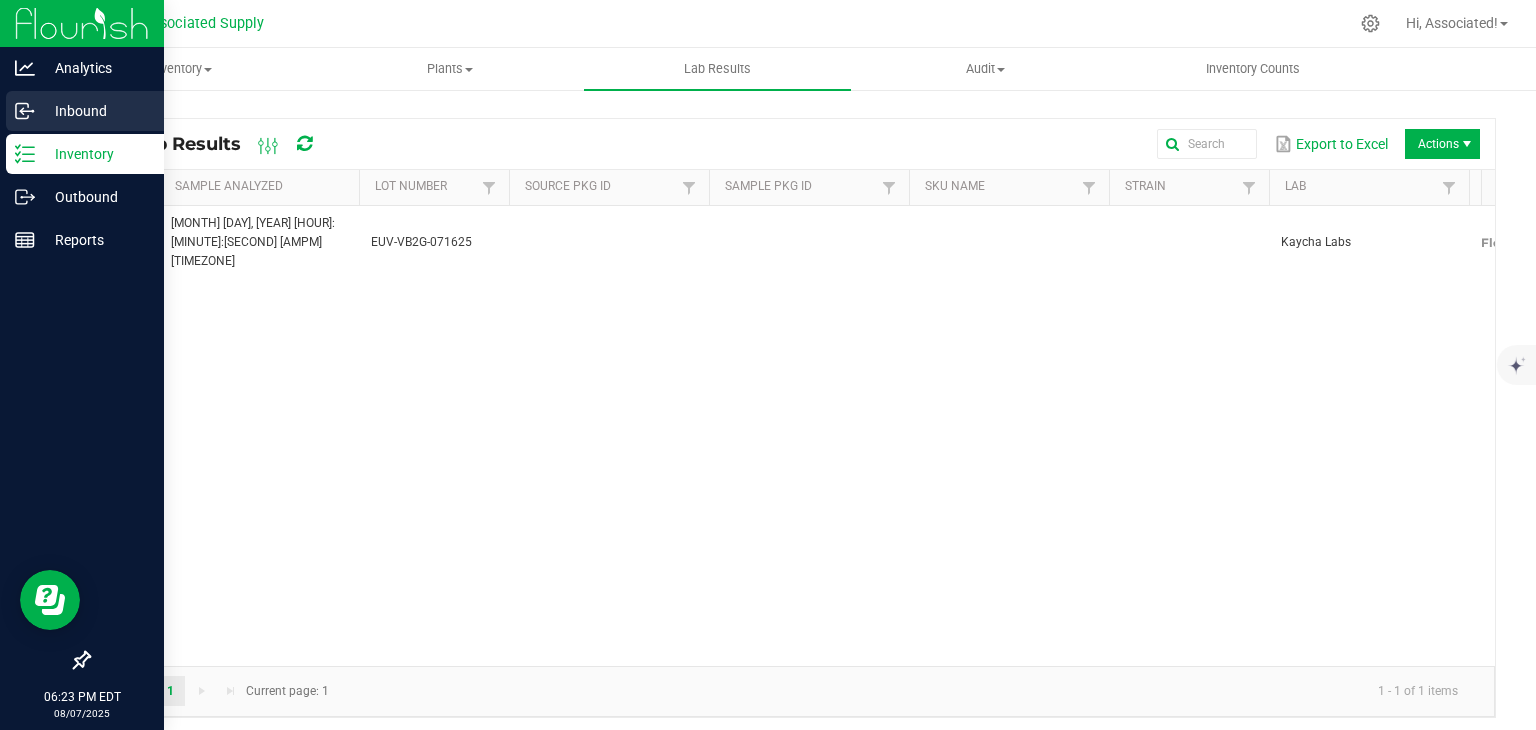 click 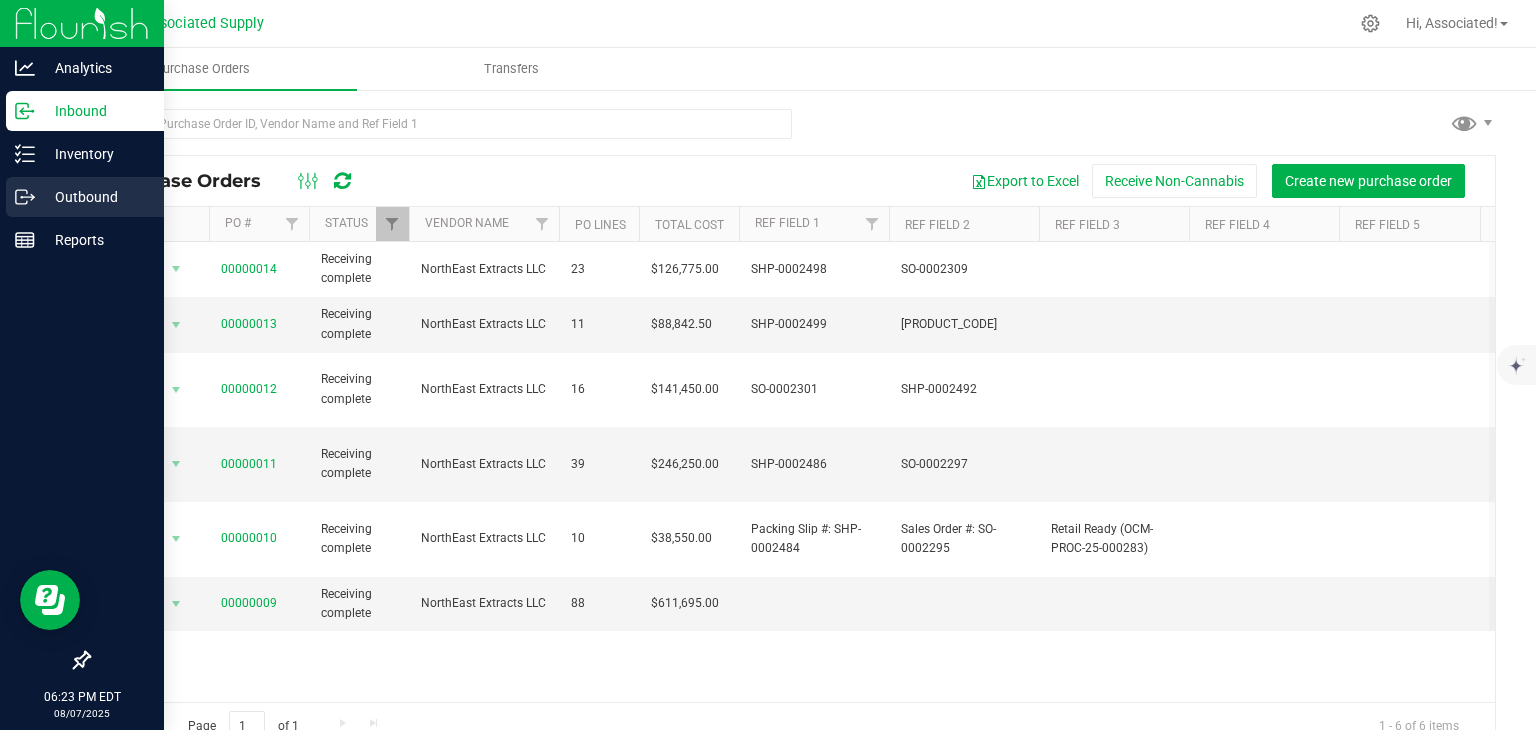 click on "Outbound" at bounding box center [85, 197] 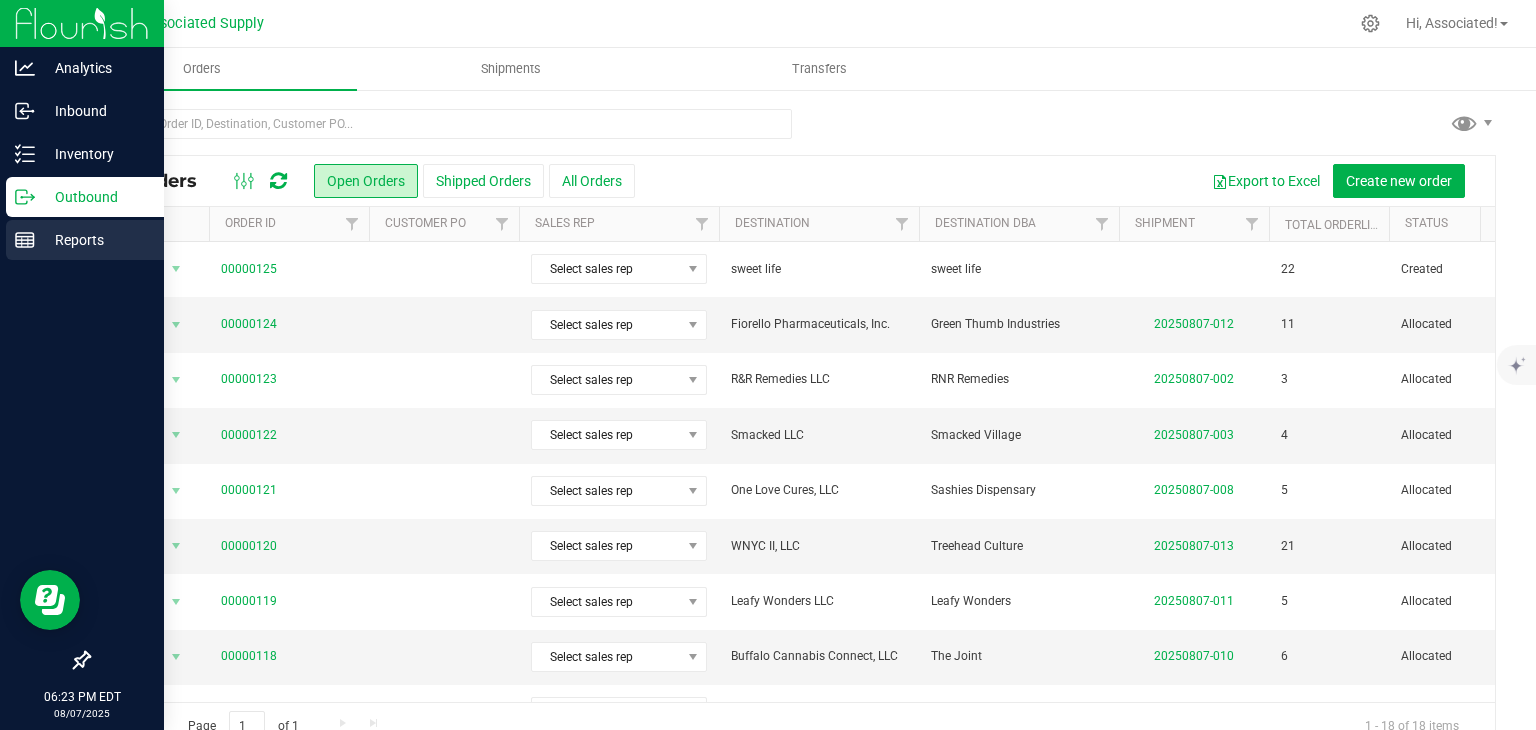 click on "Reports" at bounding box center (95, 240) 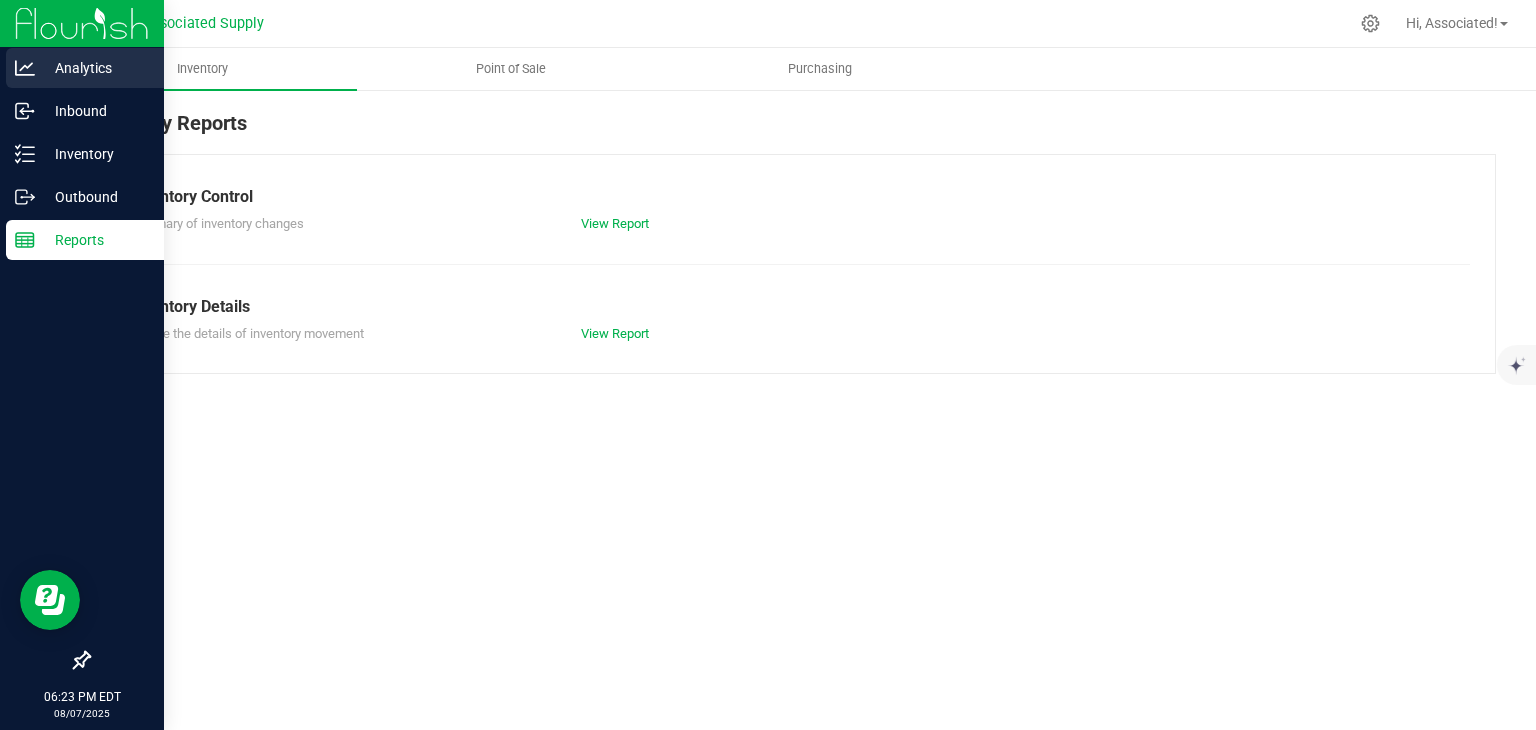 click on "Analytics" at bounding box center (95, 68) 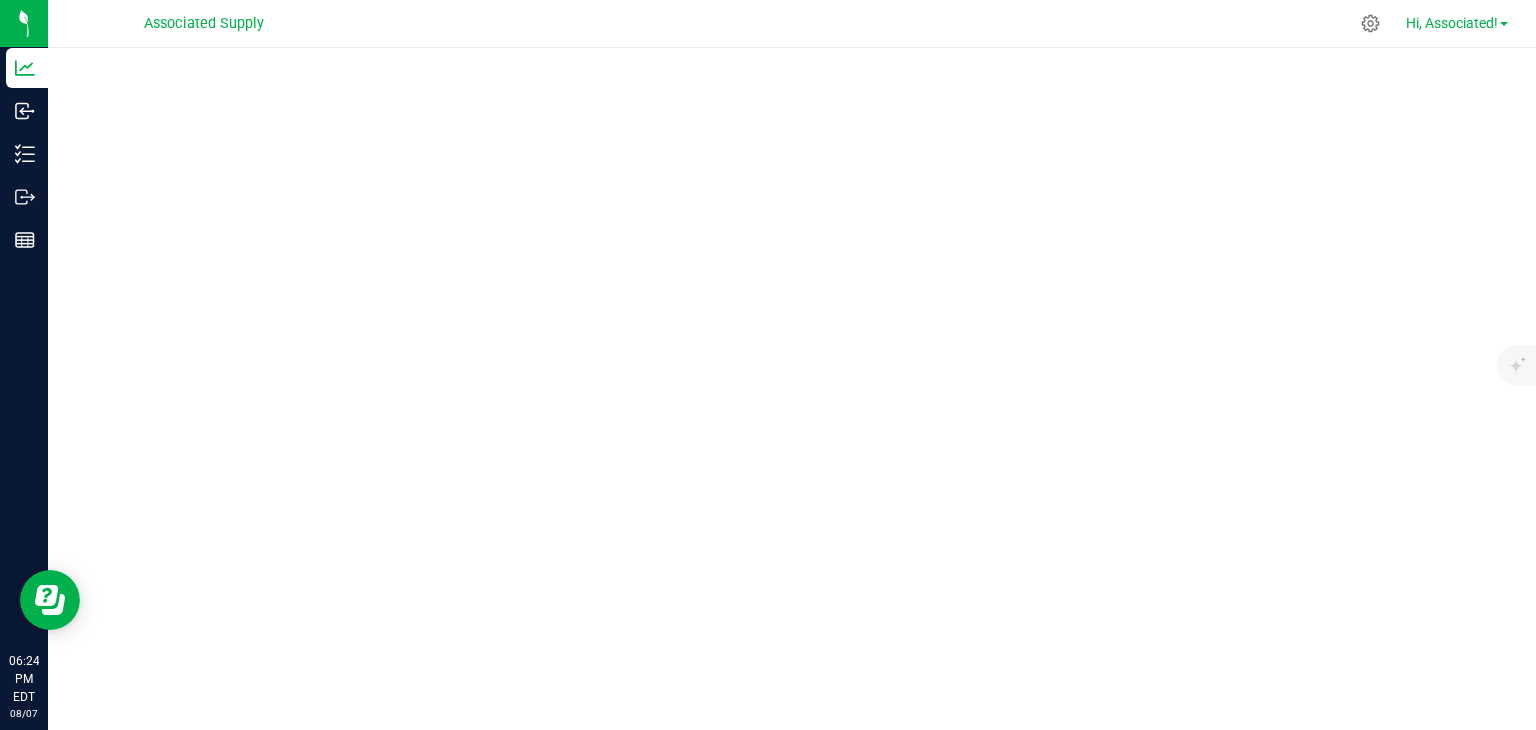 click on "Hi, Associated!" at bounding box center (1452, 23) 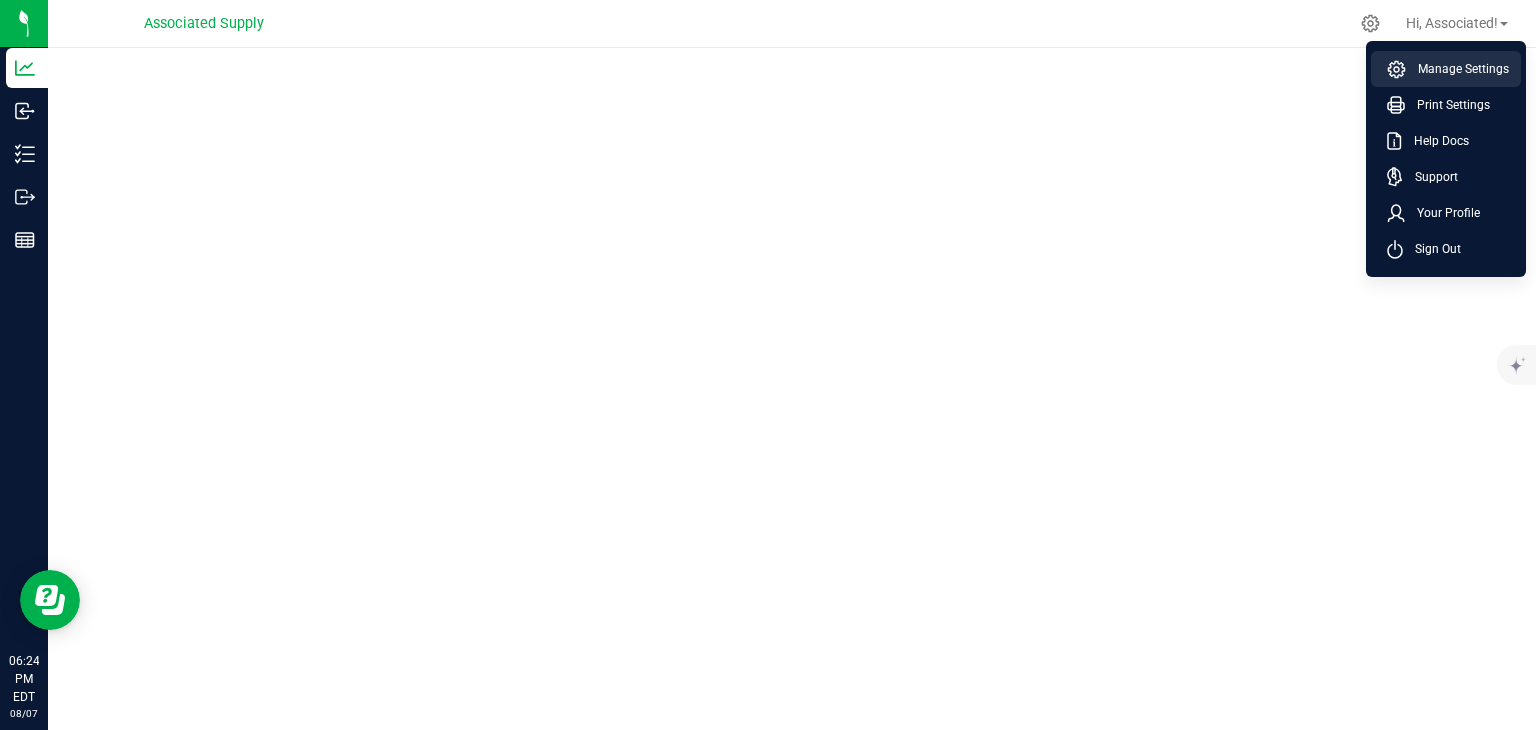 click on "Manage Settings" at bounding box center (1446, 69) 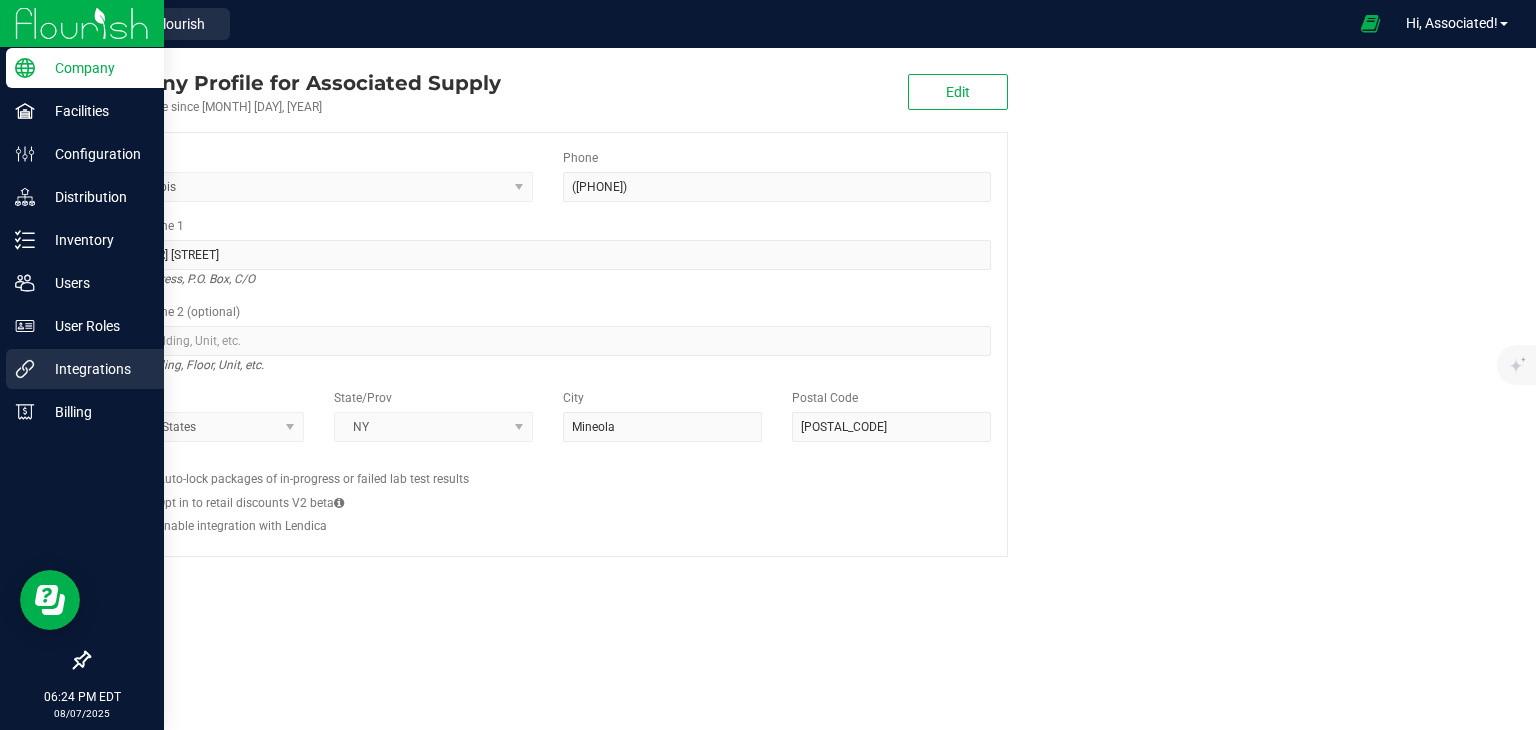 click on "Integrations" at bounding box center [95, 369] 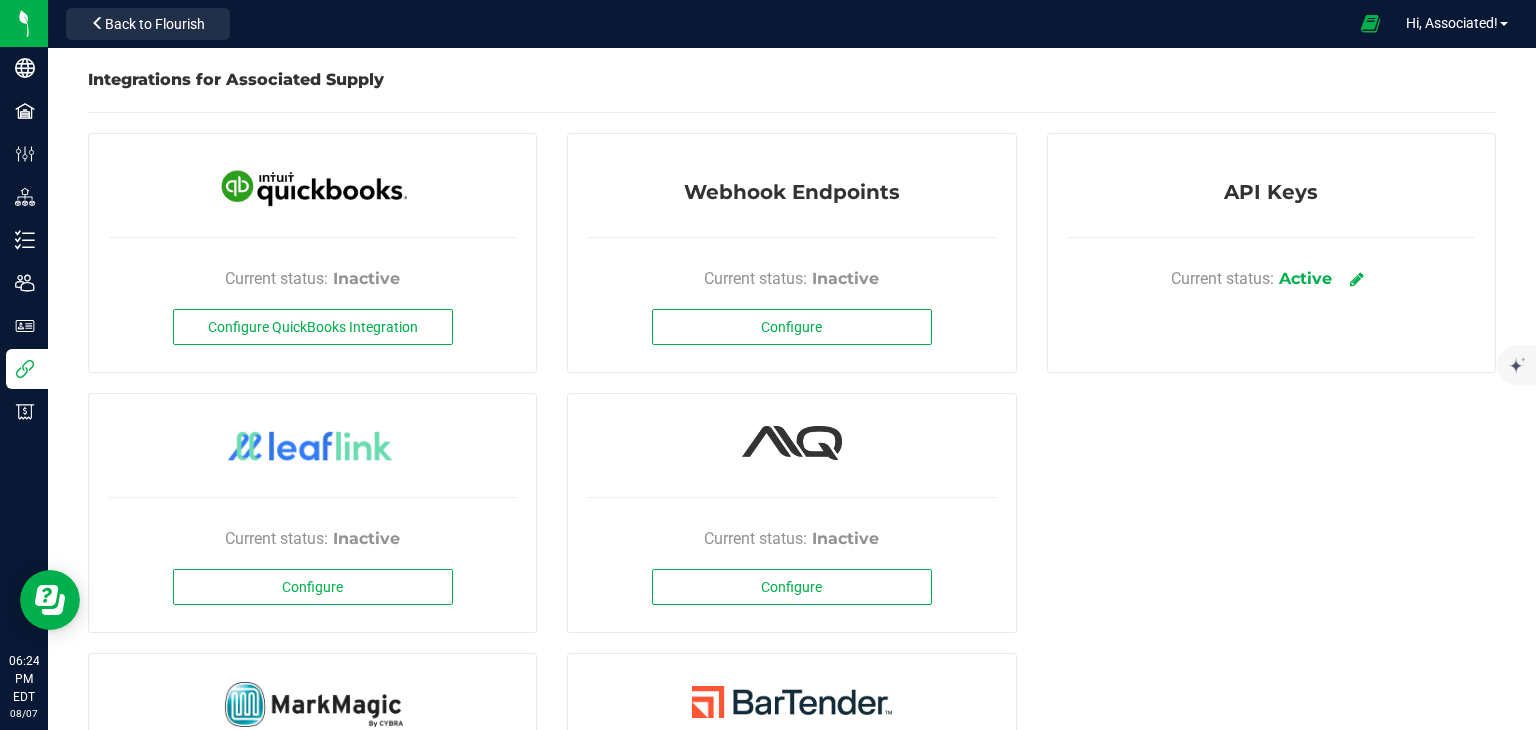 click on "Current status:   Inactive   Configure QuickBooks Integration   Current status:   Inactive   Configure   Current status:   Inactive   Configure   Webhook Endpoints   Current status:   Inactive   Configure   Current status:   Inactive   Configure   Current status:   Inactive   Configure   API Keys   Current status:   Active" at bounding box center [792, 523] 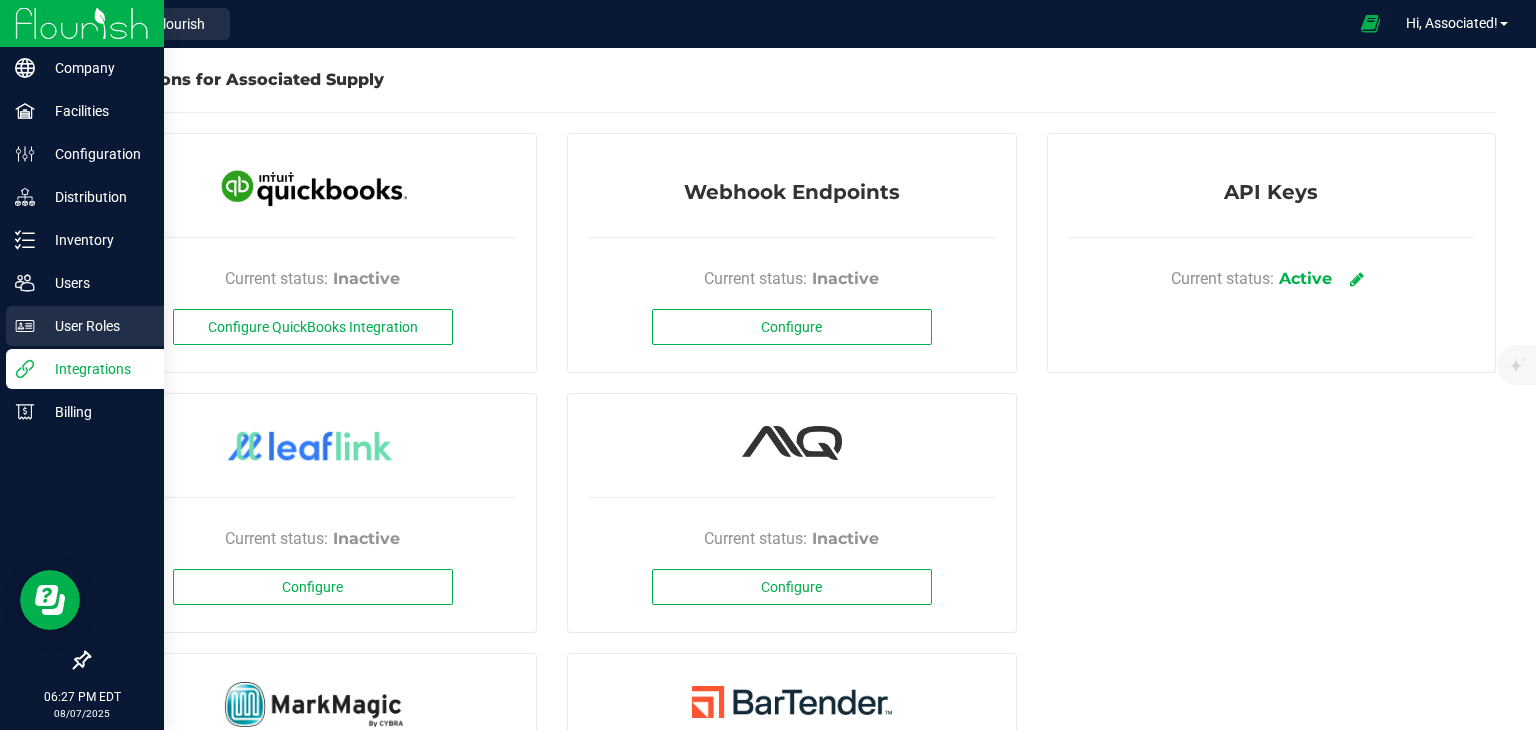 click on "User Roles" at bounding box center (95, 326) 